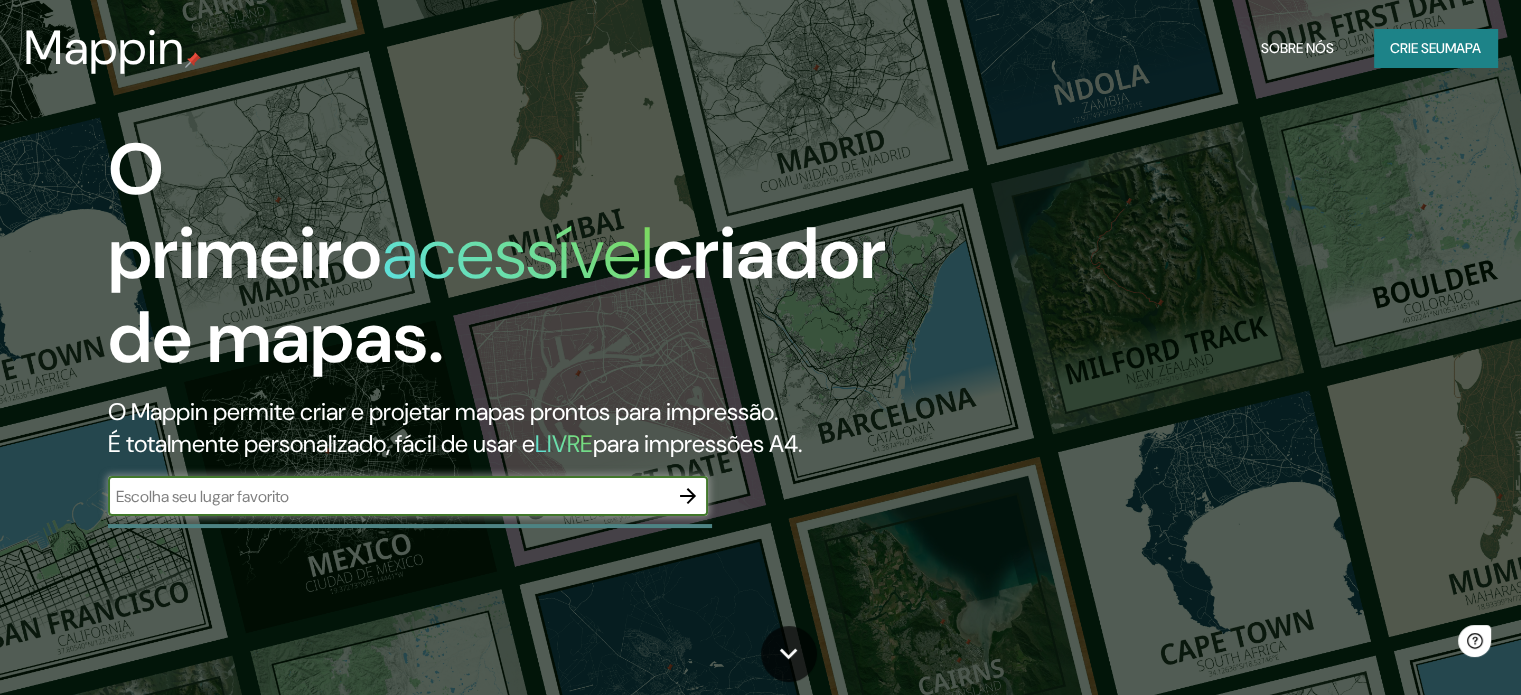 scroll, scrollTop: 0, scrollLeft: 0, axis: both 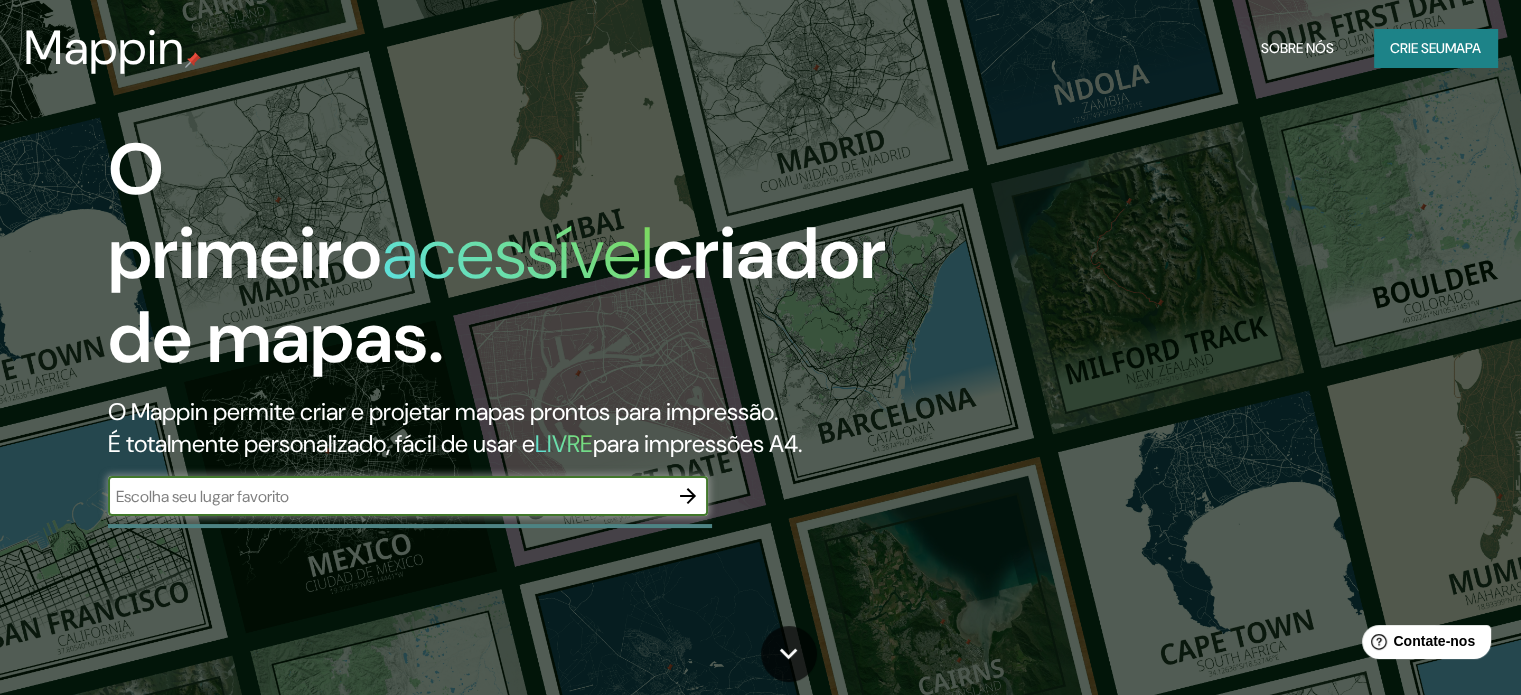 click at bounding box center [388, 496] 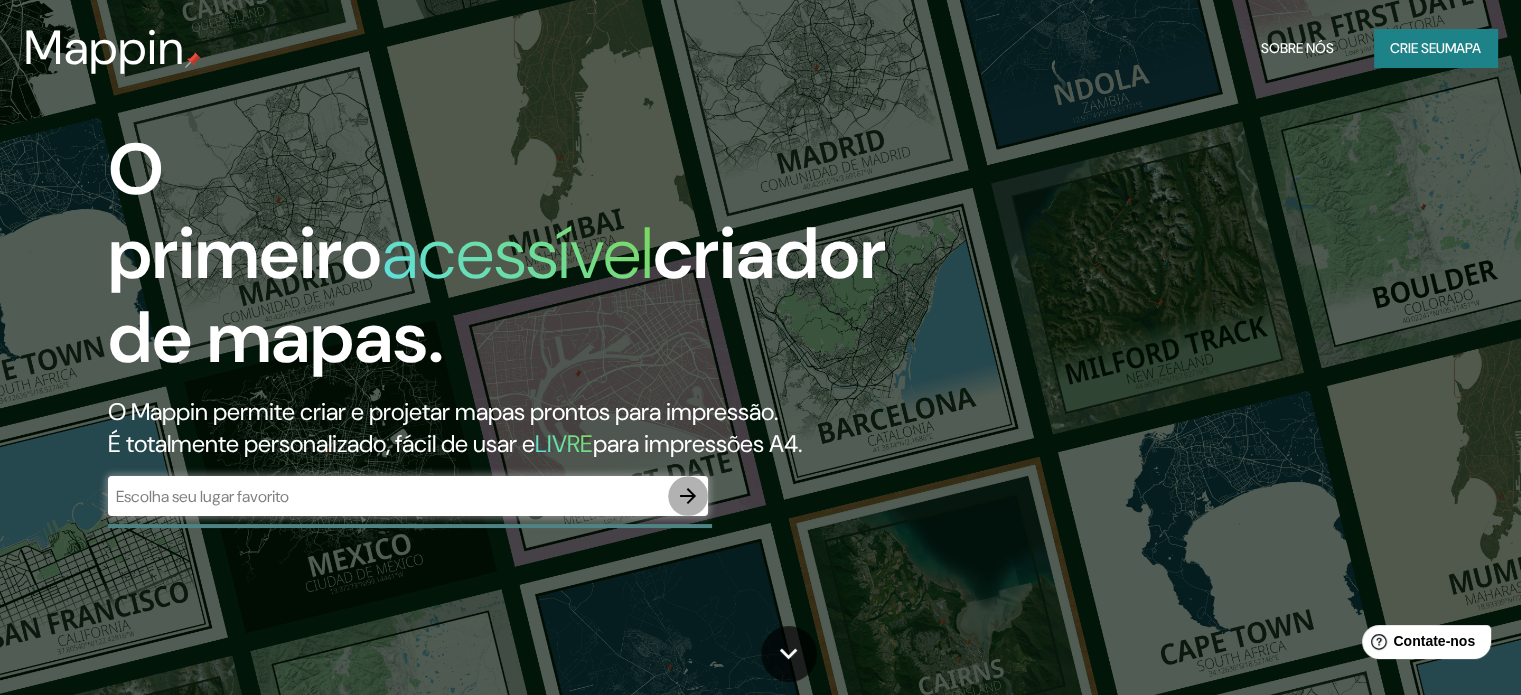 click 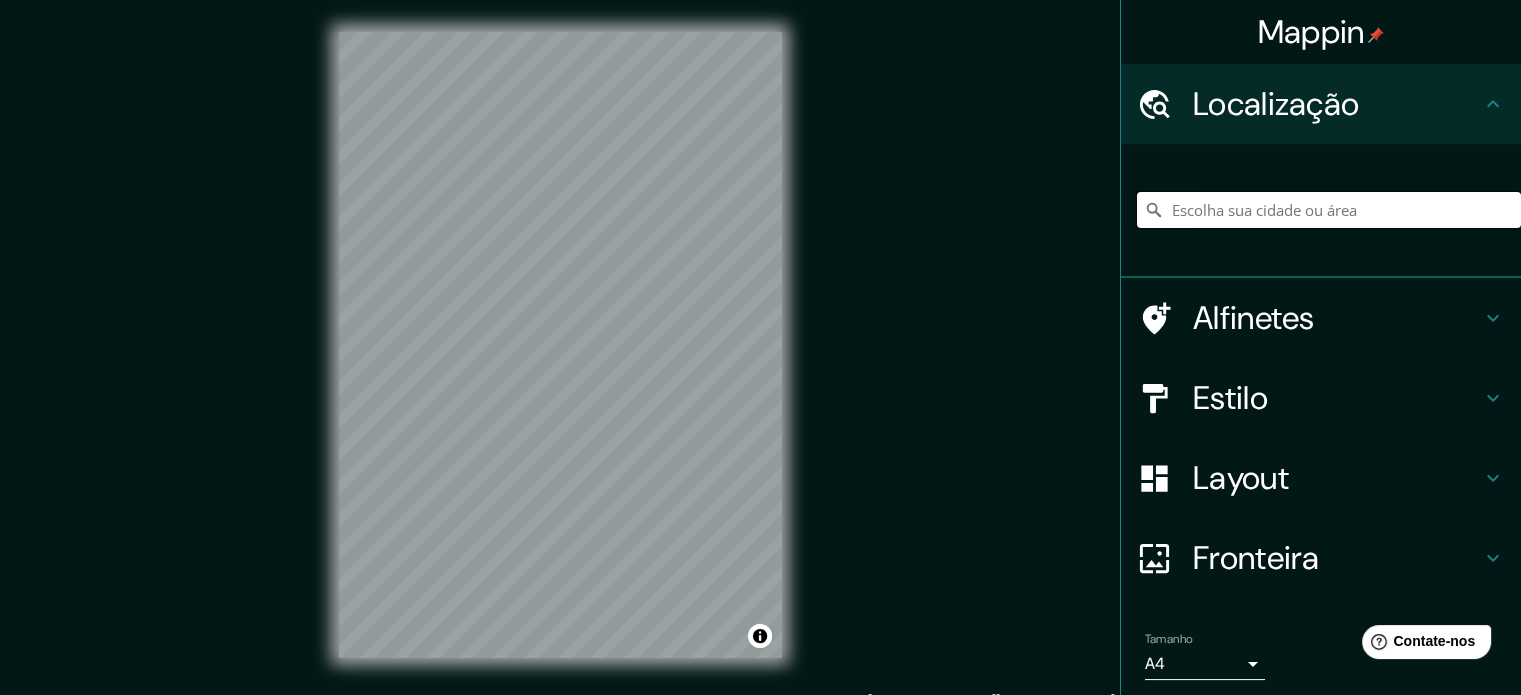 click at bounding box center (1329, 210) 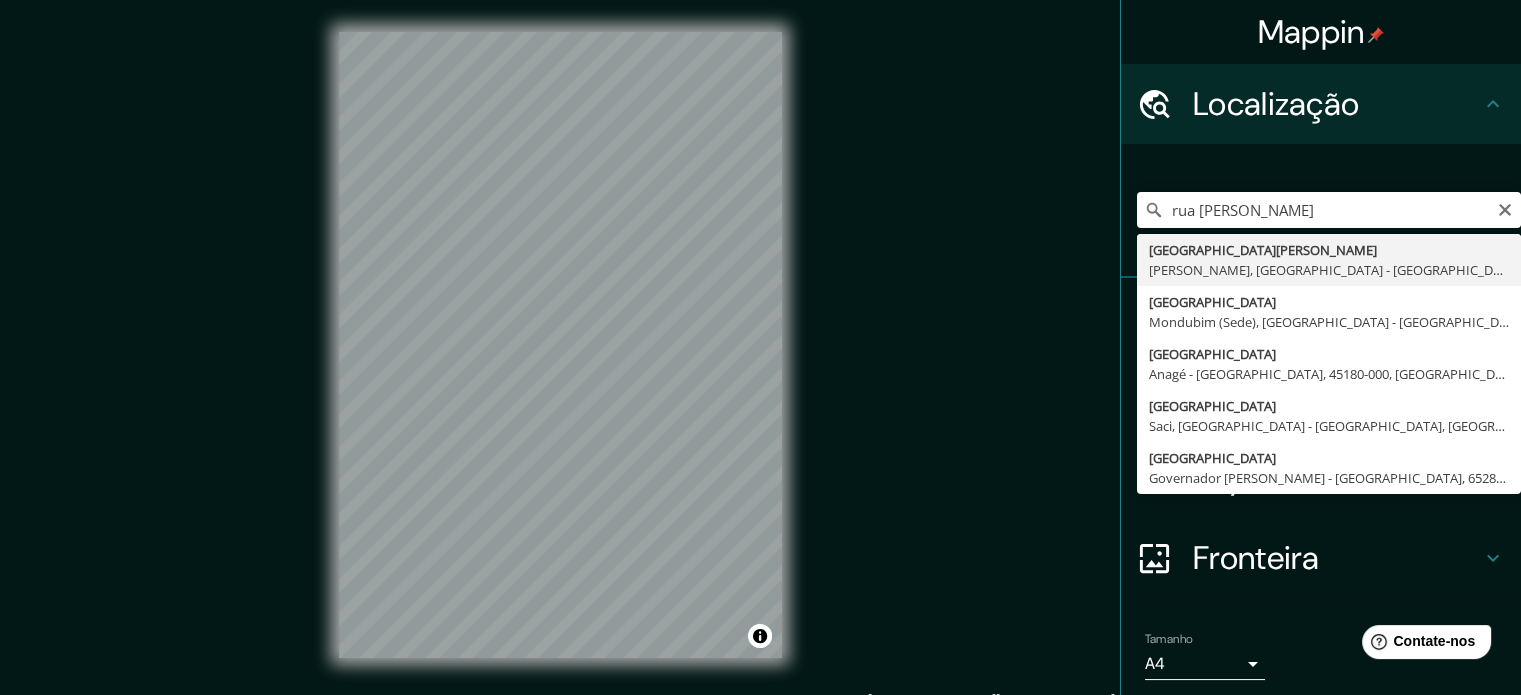 type on "[GEOGRAPHIC_DATA][PERSON_NAME], [GEOGRAPHIC_DATA], [GEOGRAPHIC_DATA] - [GEOGRAPHIC_DATA], 84600-582, [GEOGRAPHIC_DATA]" 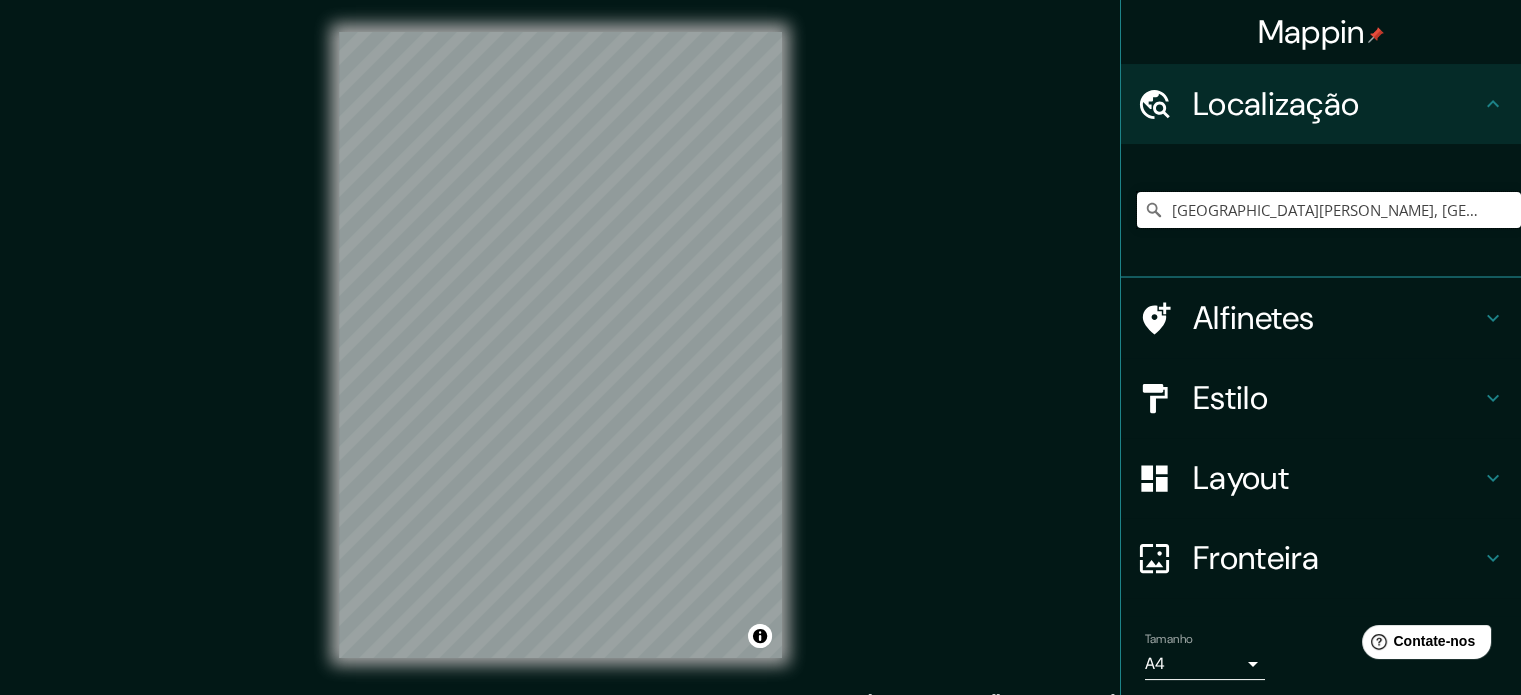 scroll, scrollTop: 0, scrollLeft: 0, axis: both 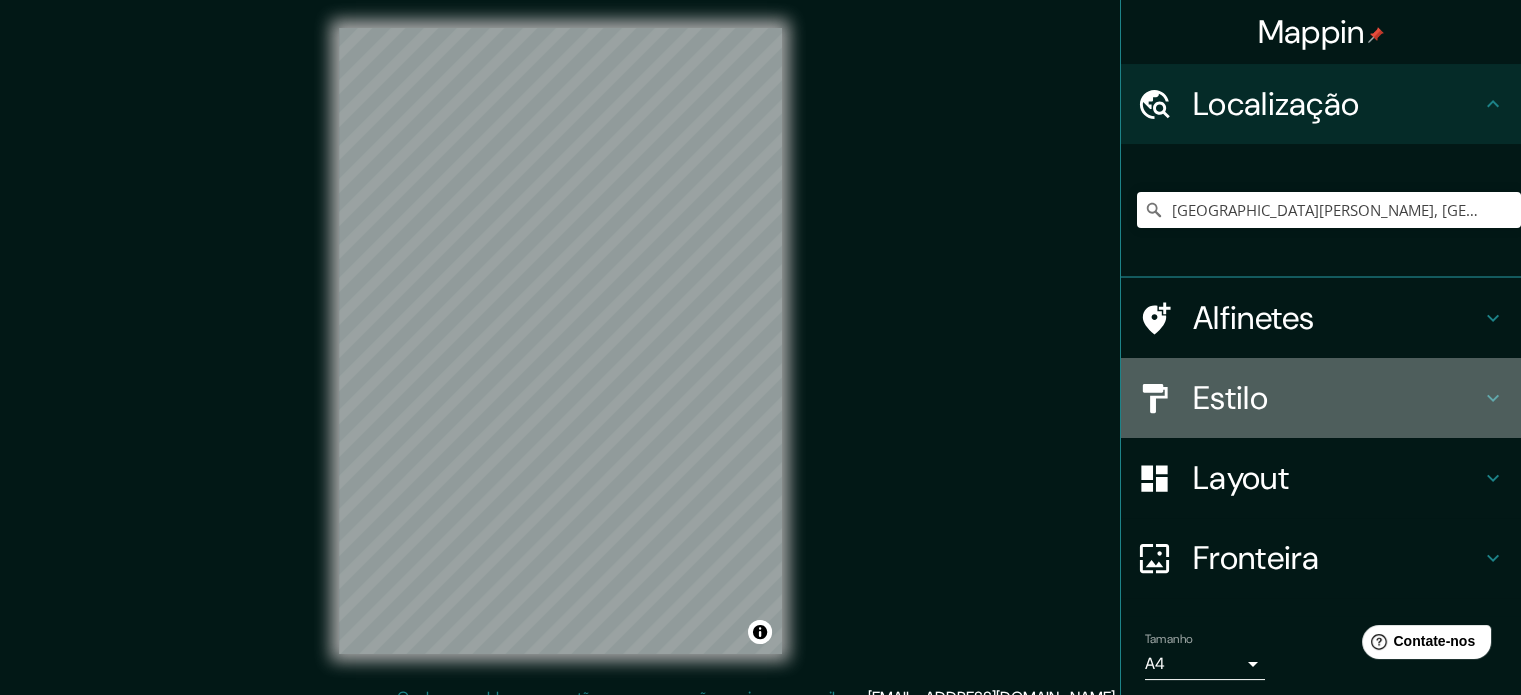 click on "Estilo" at bounding box center (1230, 398) 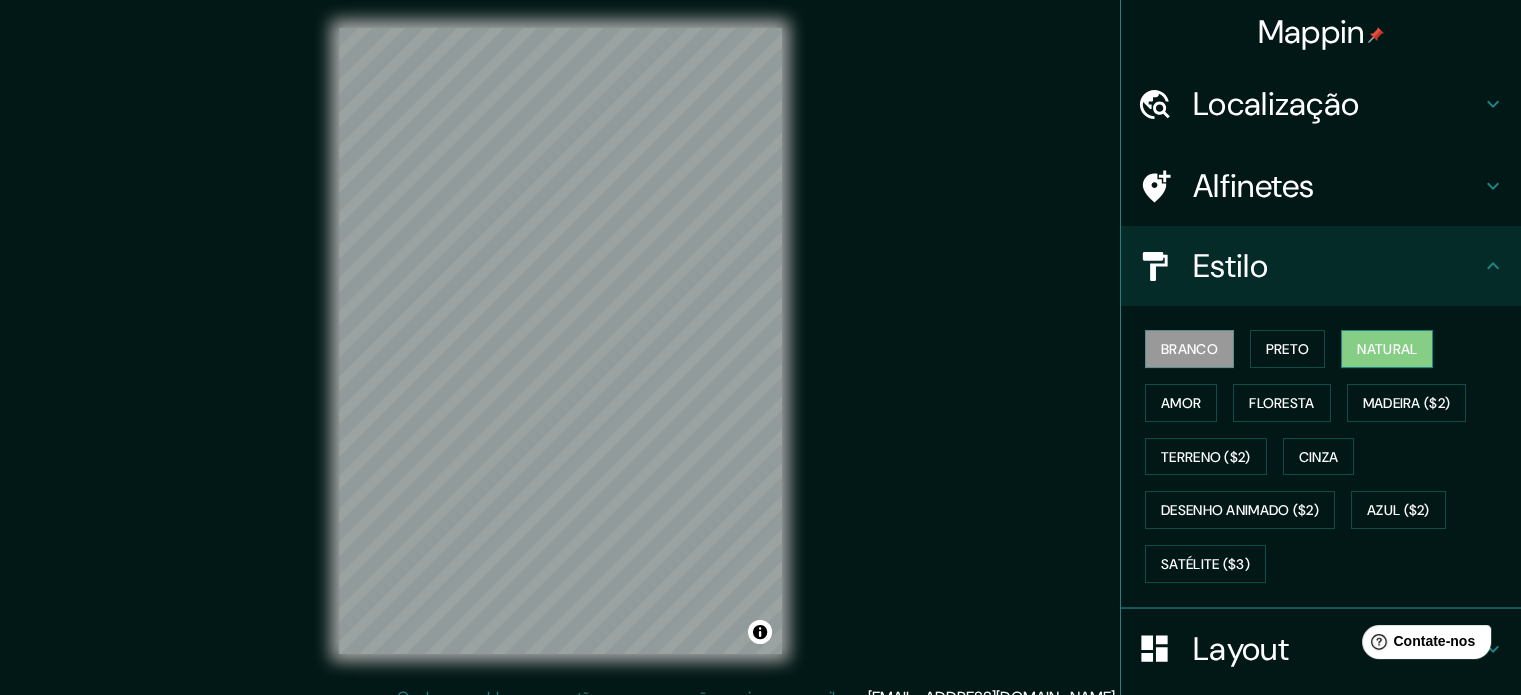 click on "Natural" at bounding box center (1387, 349) 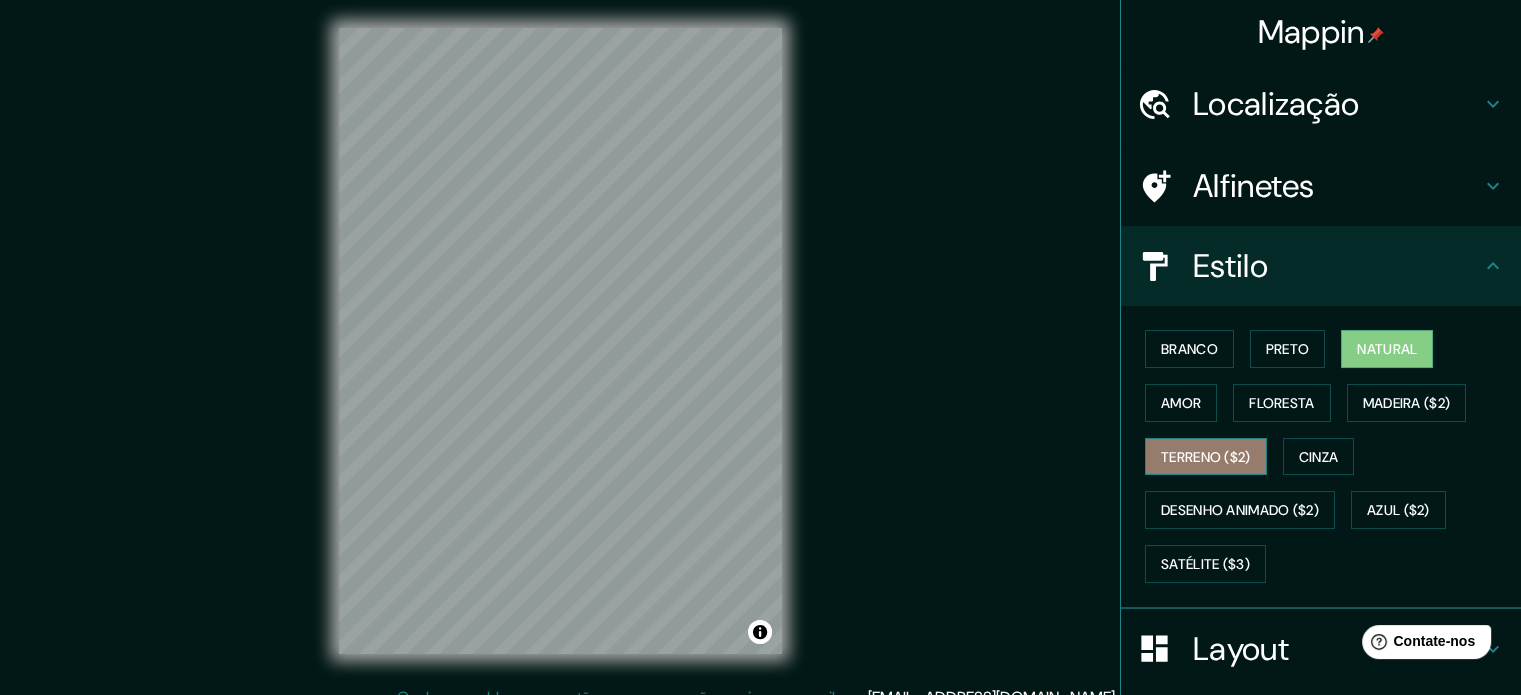 click on "Terreno ($2)" at bounding box center [1206, 457] 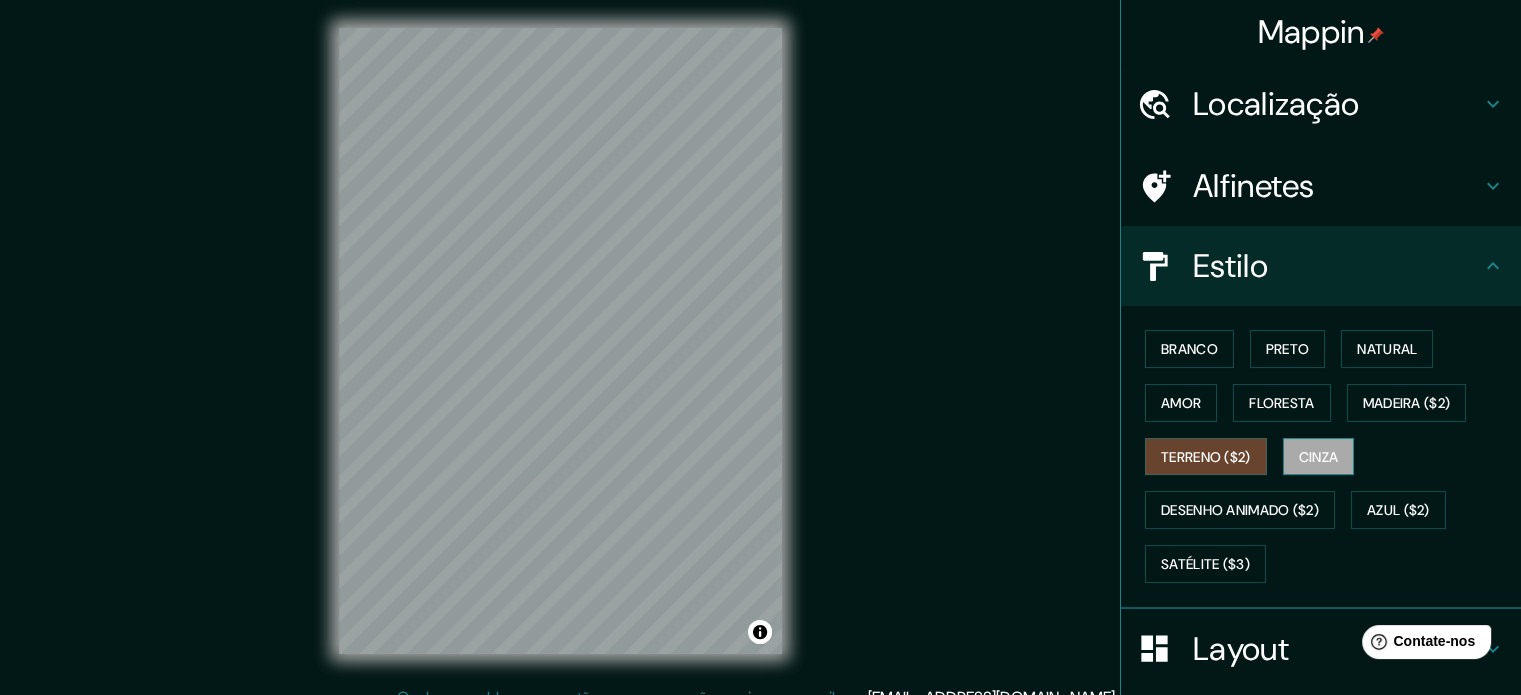 click on "Cinza" at bounding box center (1319, 457) 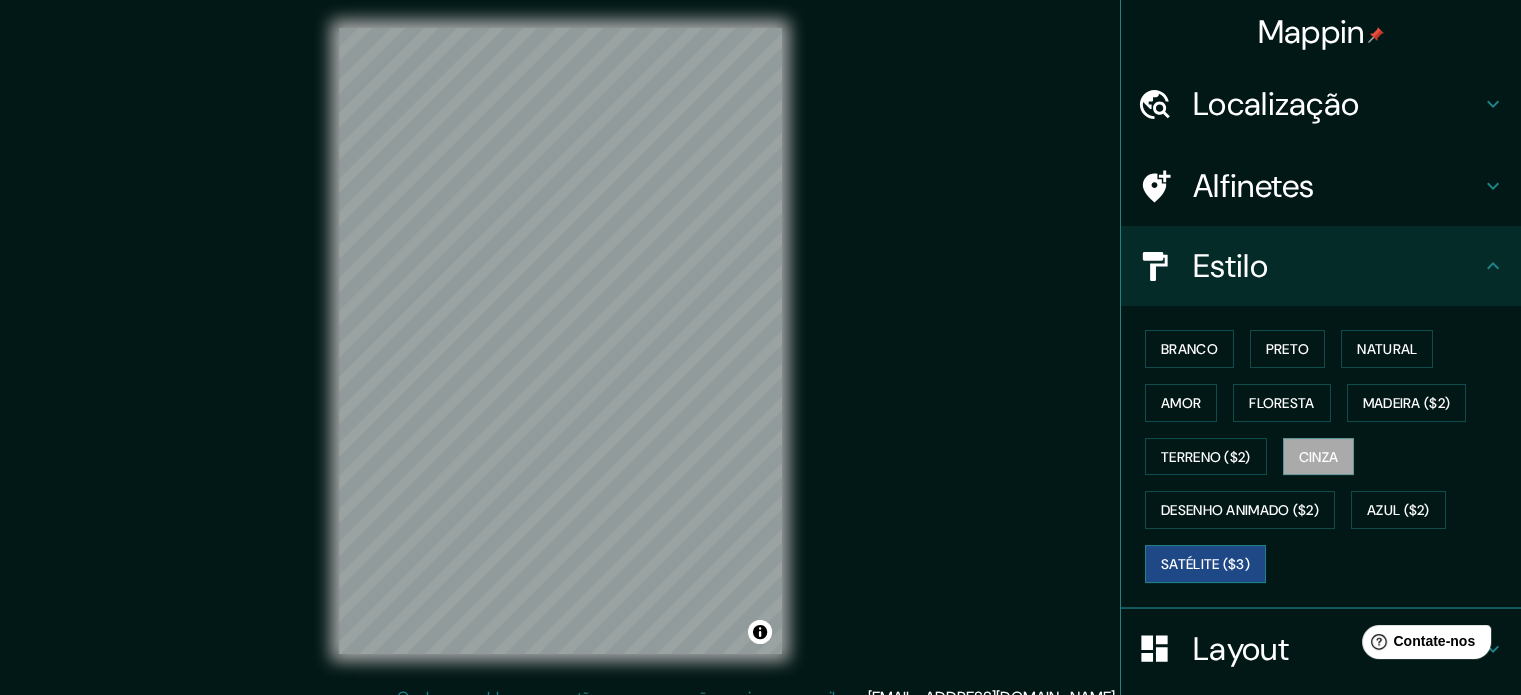 click on "Satélite ($3)" at bounding box center (1205, 564) 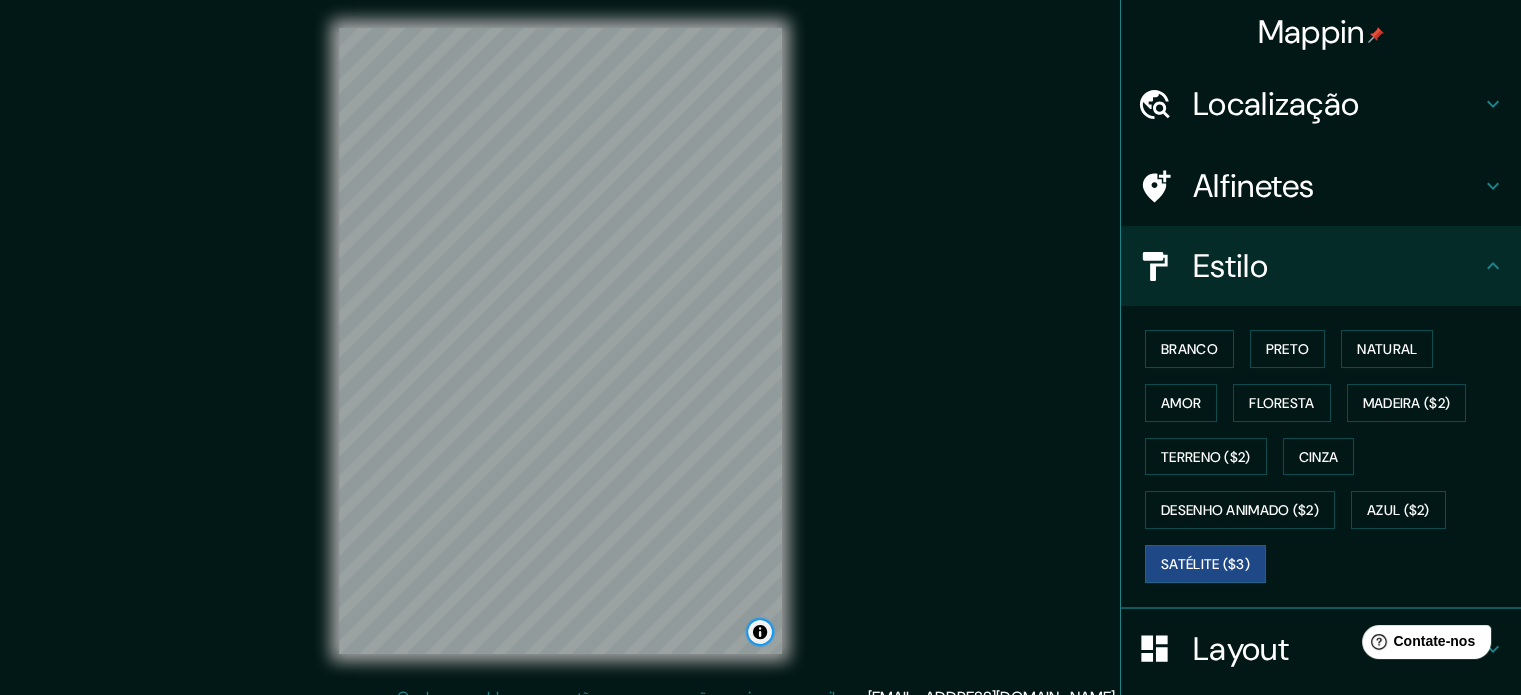 click at bounding box center [760, 632] 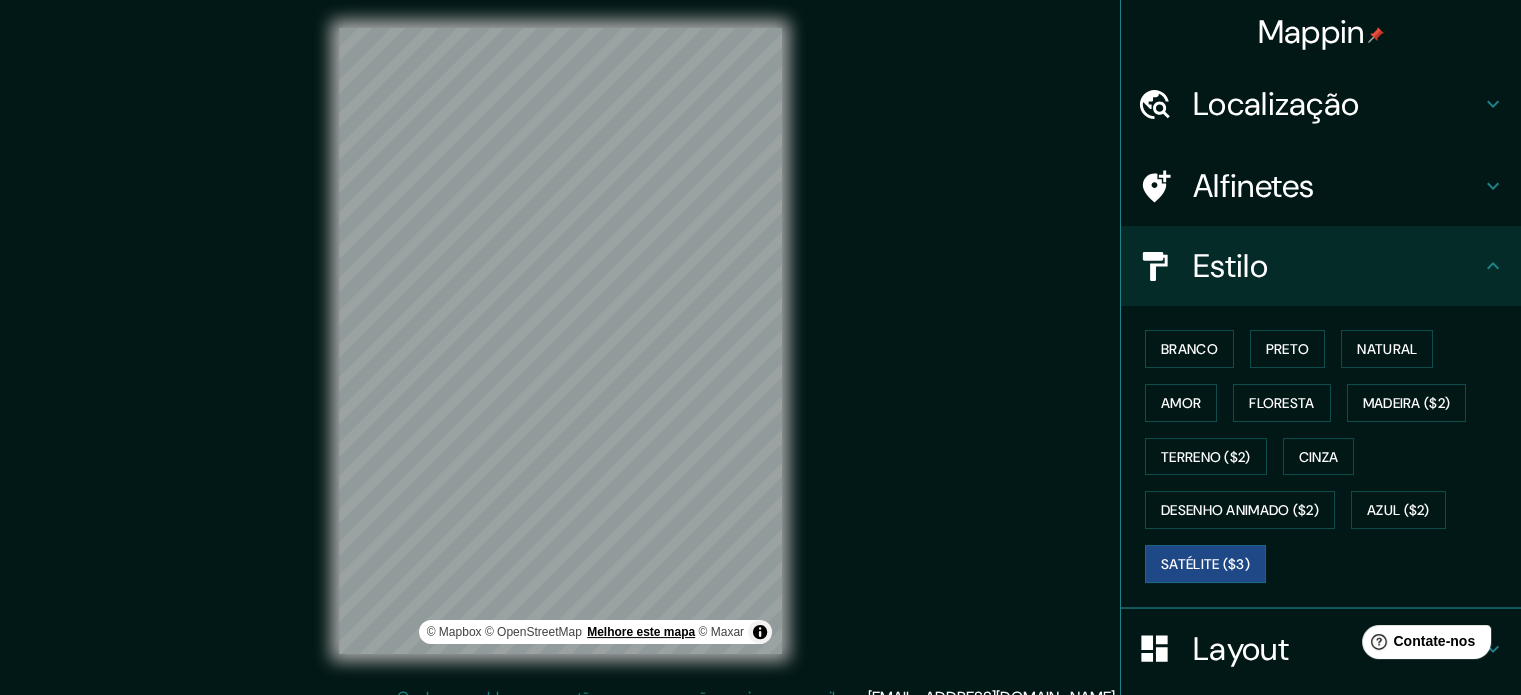 click on "Melhore este mapa" at bounding box center (641, 632) 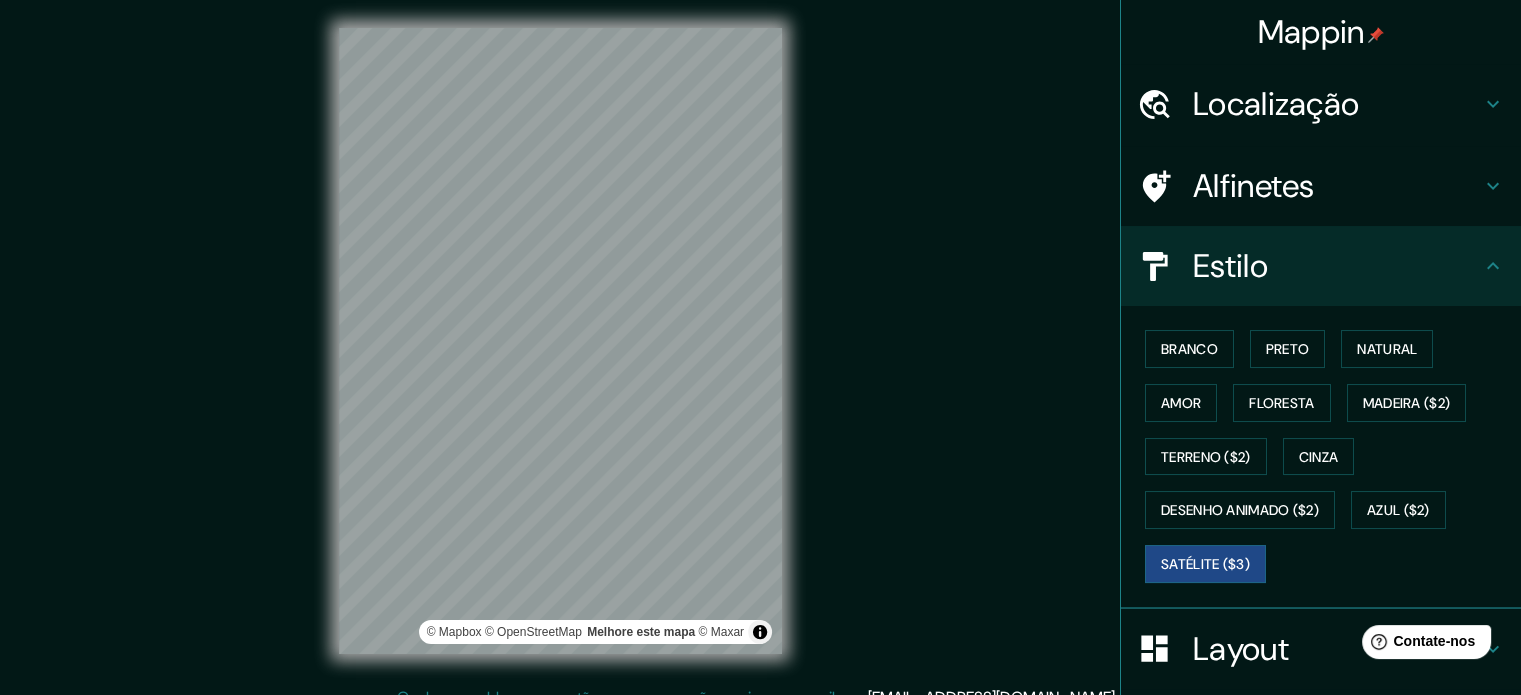 click on "Mappin Localização [GEOGRAPHIC_DATA][PERSON_NAME], [GEOGRAPHIC_DATA], [GEOGRAPHIC_DATA] - [GEOGRAPHIC_DATA], 84600-582, [GEOGRAPHIC_DATA] Alfinetes Estilo Branco Preto Natural Amor Floresta Madeira ($2) Terreno ($2) Cinza Desenho animado ($2) Azul ($2) Satélite ($3) Layout Fronteira Escolha uma borda.  Dica  : você pode tornar camadas da moldura opacas para criar efeitos interessantes. Nenhum Simples Transparente Chique Tamanho A4 single Crie seu mapa © Mapbox    © OpenStreetMap    Melhore este mapa    © Maxar Qualquer problema, sugestão ou preocupação, envie um e-mail para  [EMAIL_ADDRESS][DOMAIN_NAME]  .   . ." at bounding box center [760, 357] 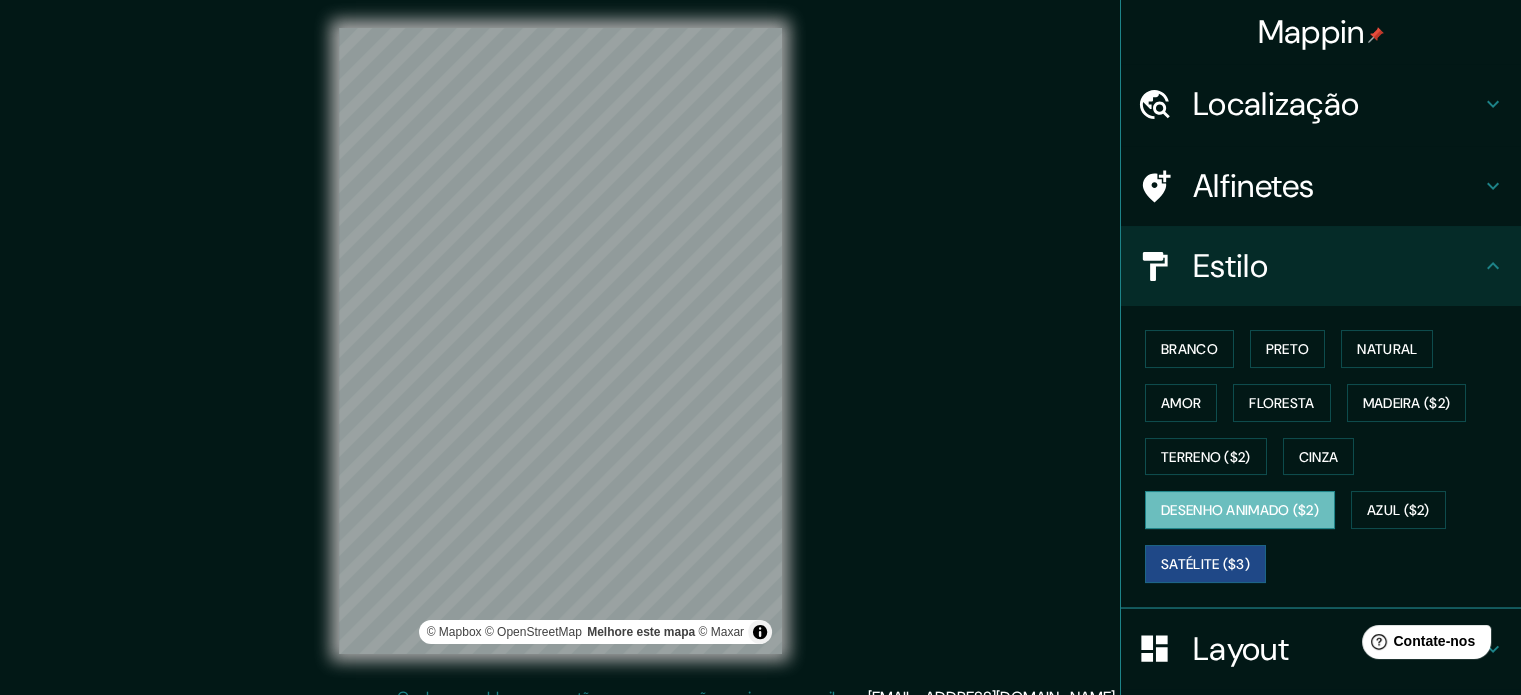 click on "Desenho animado ($2)" at bounding box center (1240, 511) 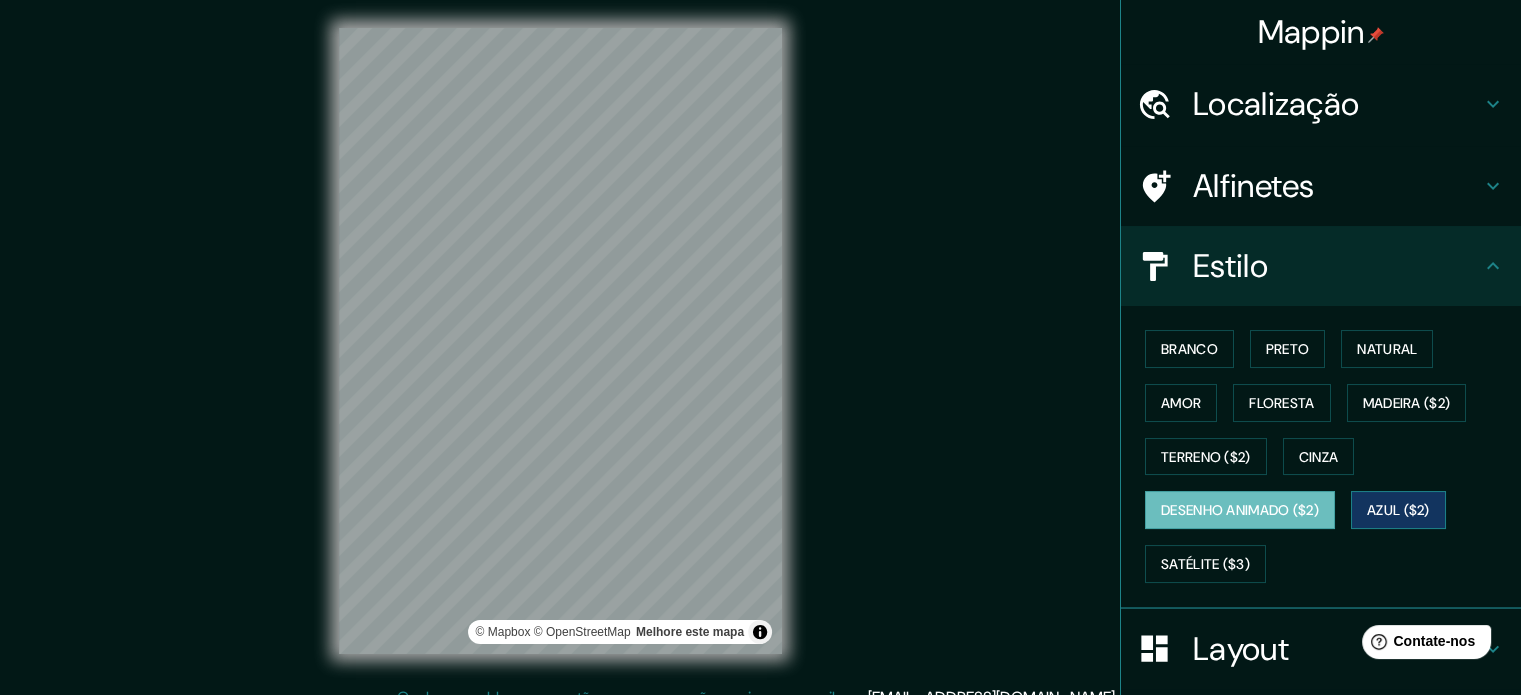 click on "Azul ($2)" at bounding box center [1398, 511] 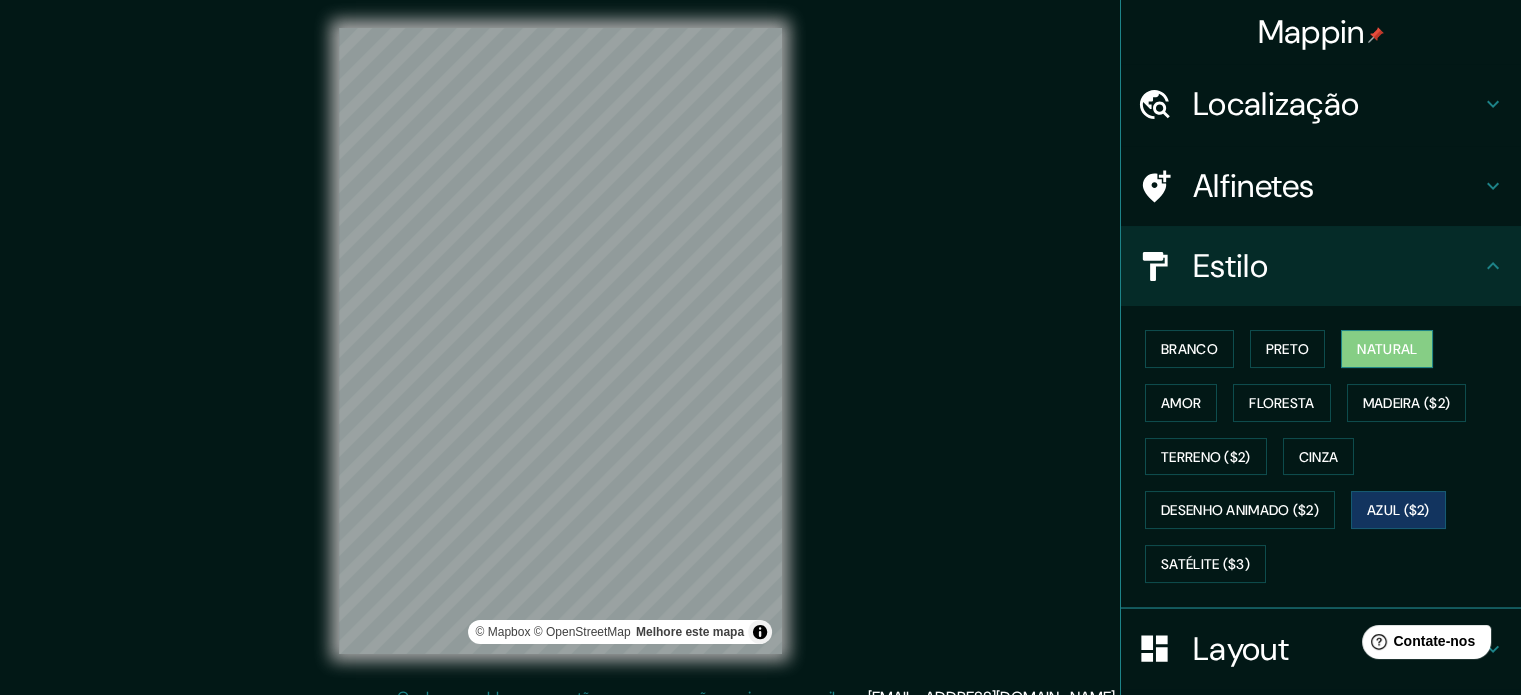 click on "Natural" at bounding box center [1387, 349] 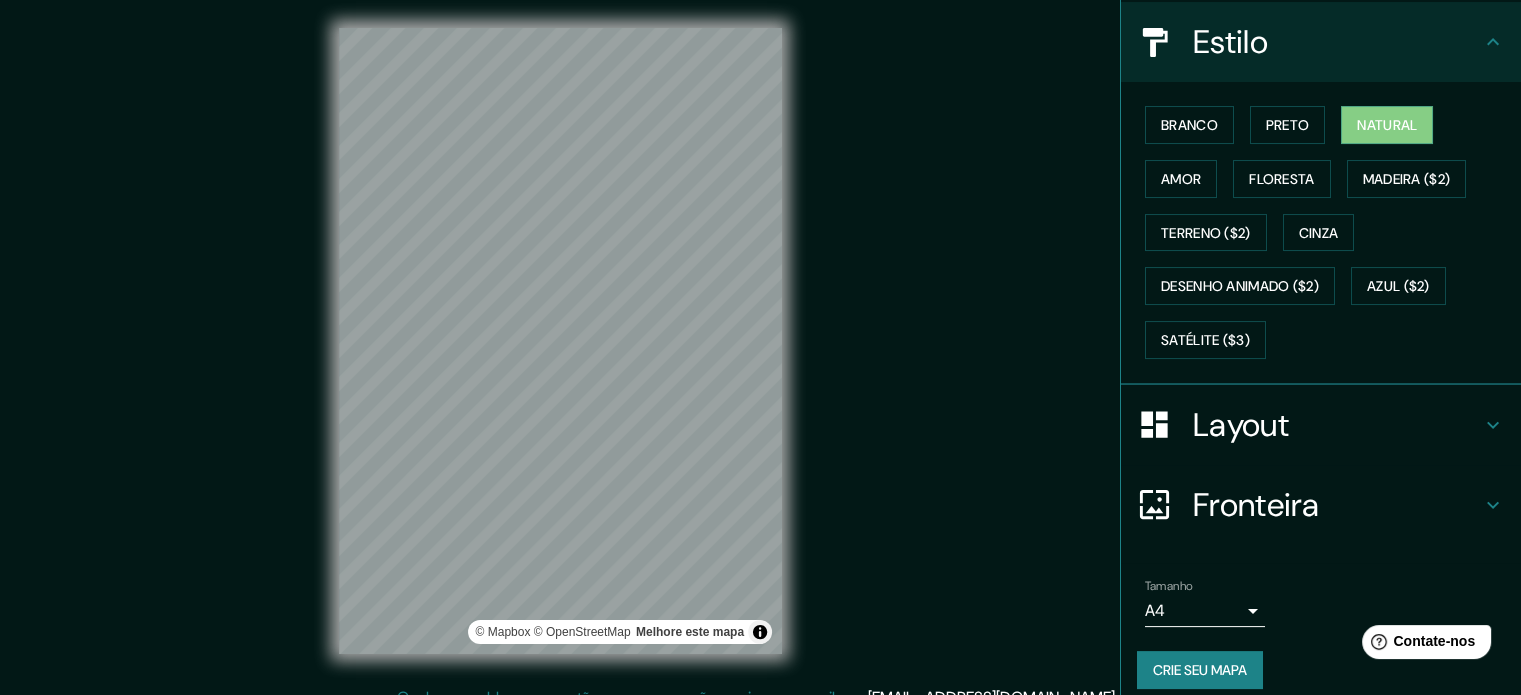 scroll, scrollTop: 236, scrollLeft: 0, axis: vertical 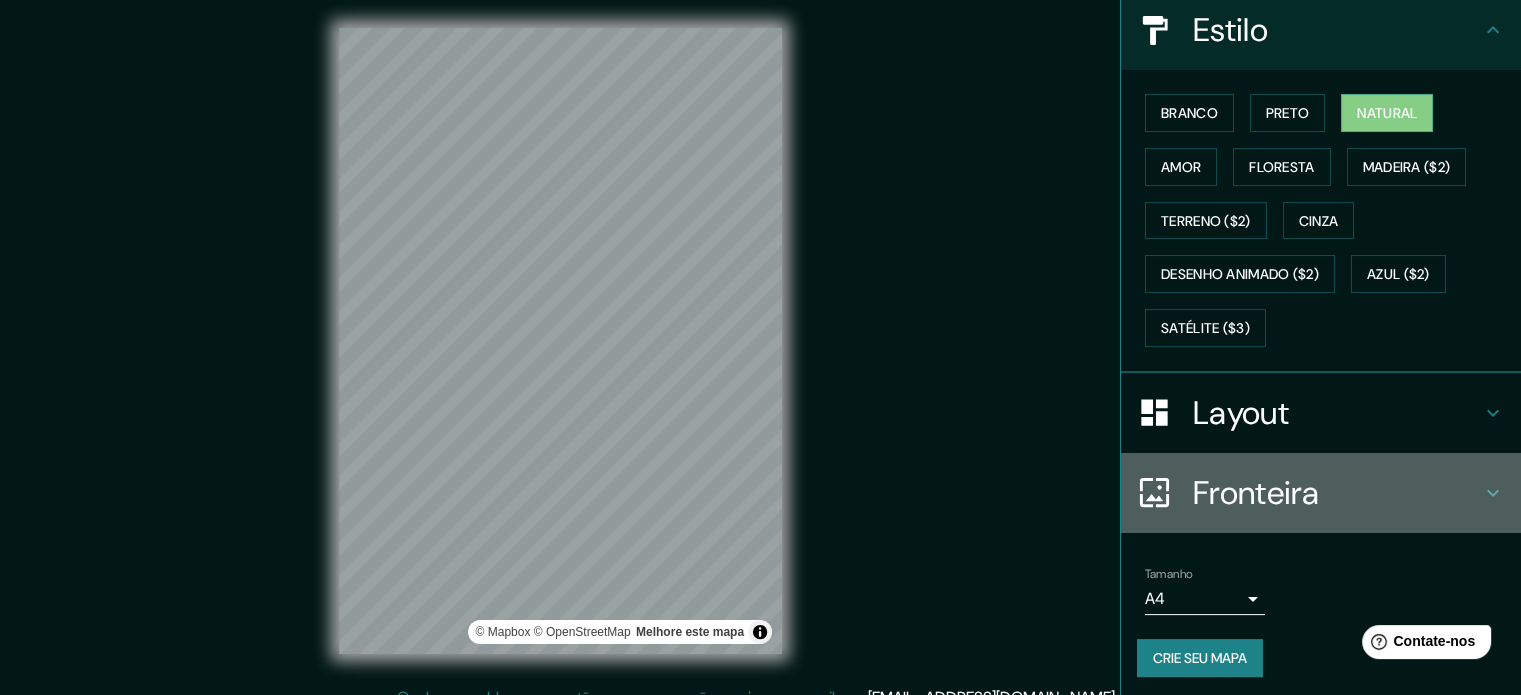 click on "Fronteira" at bounding box center [1256, 493] 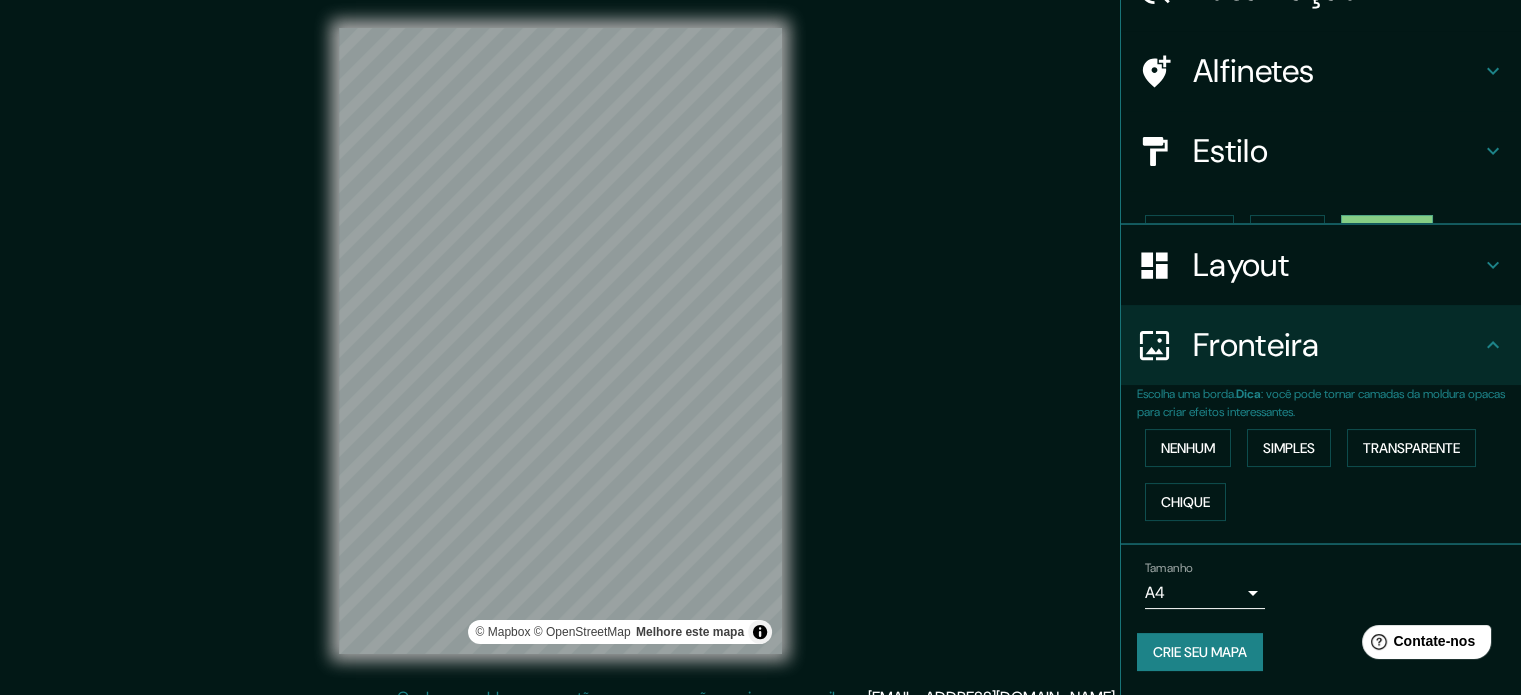scroll, scrollTop: 80, scrollLeft: 0, axis: vertical 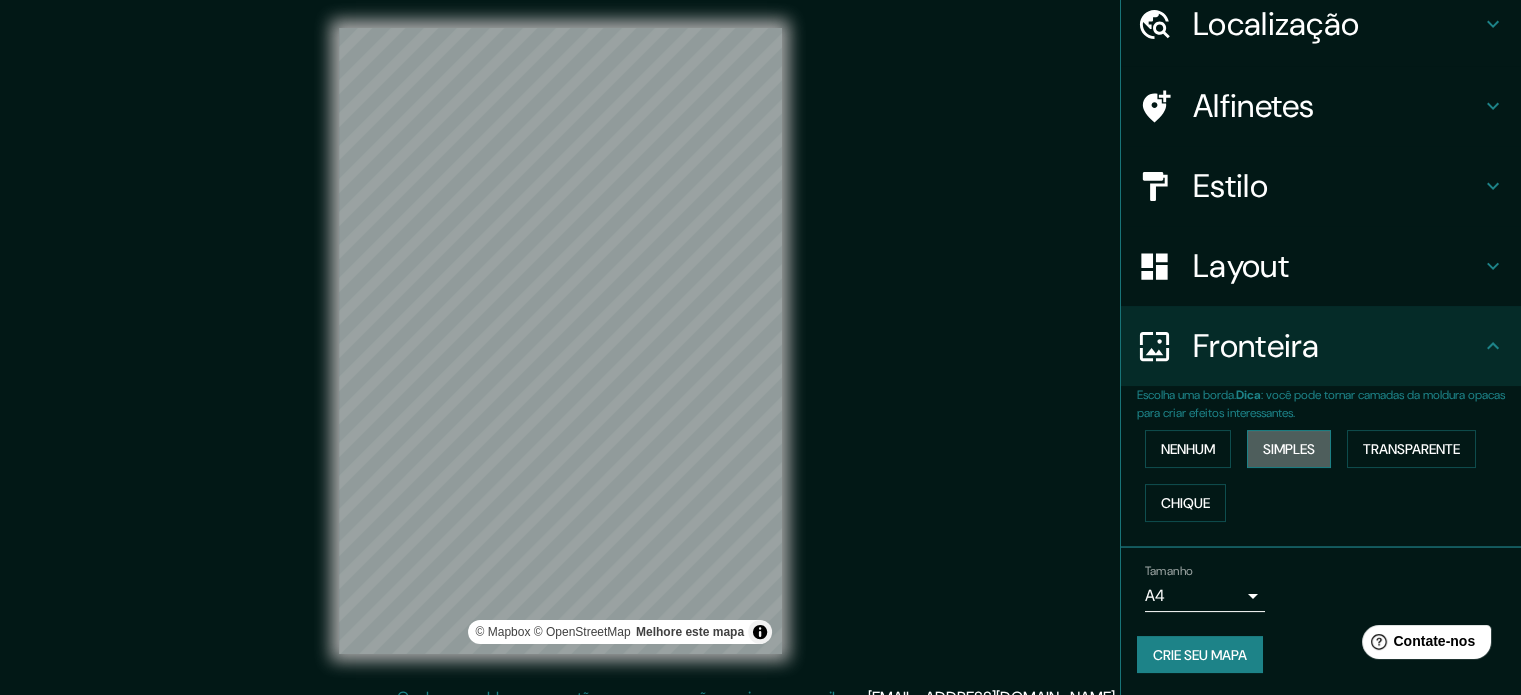 click on "Simples" at bounding box center (1289, 449) 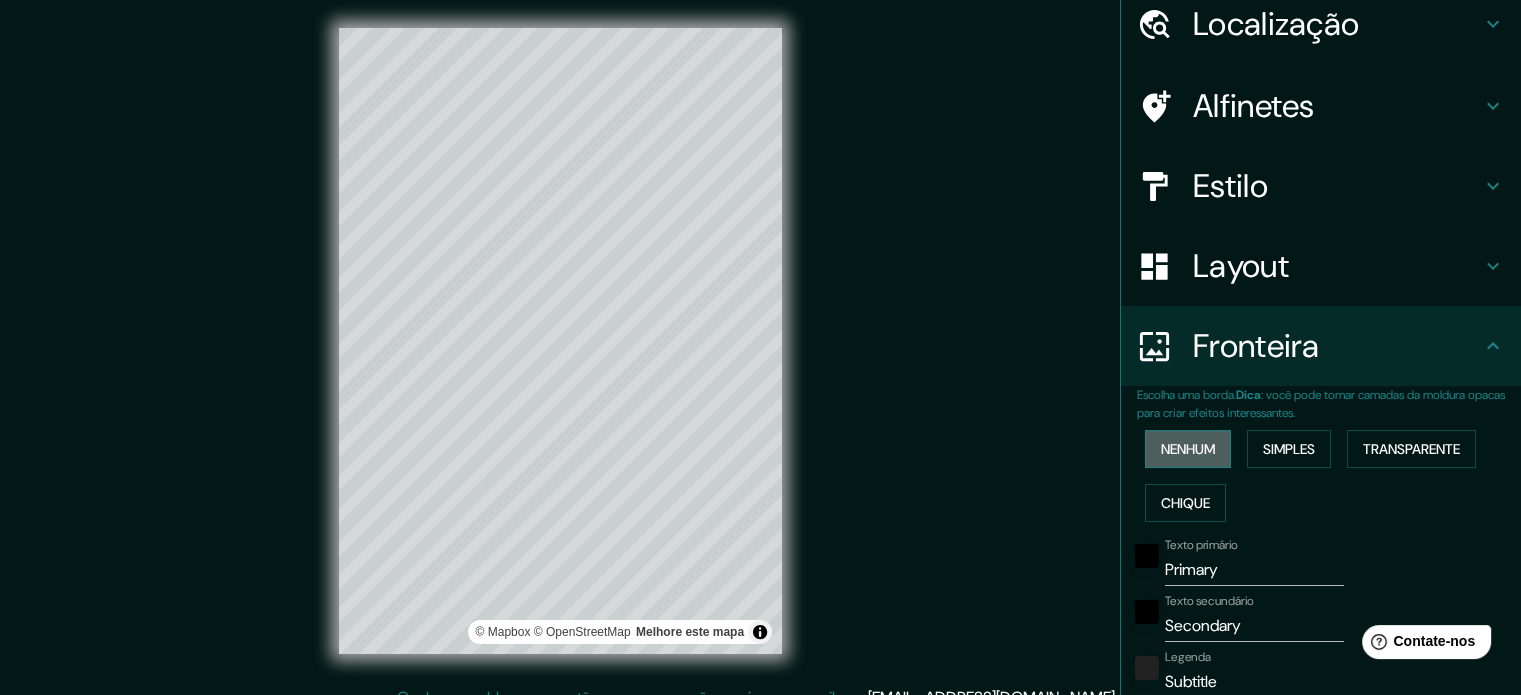 click on "Nenhum" at bounding box center (1188, 449) 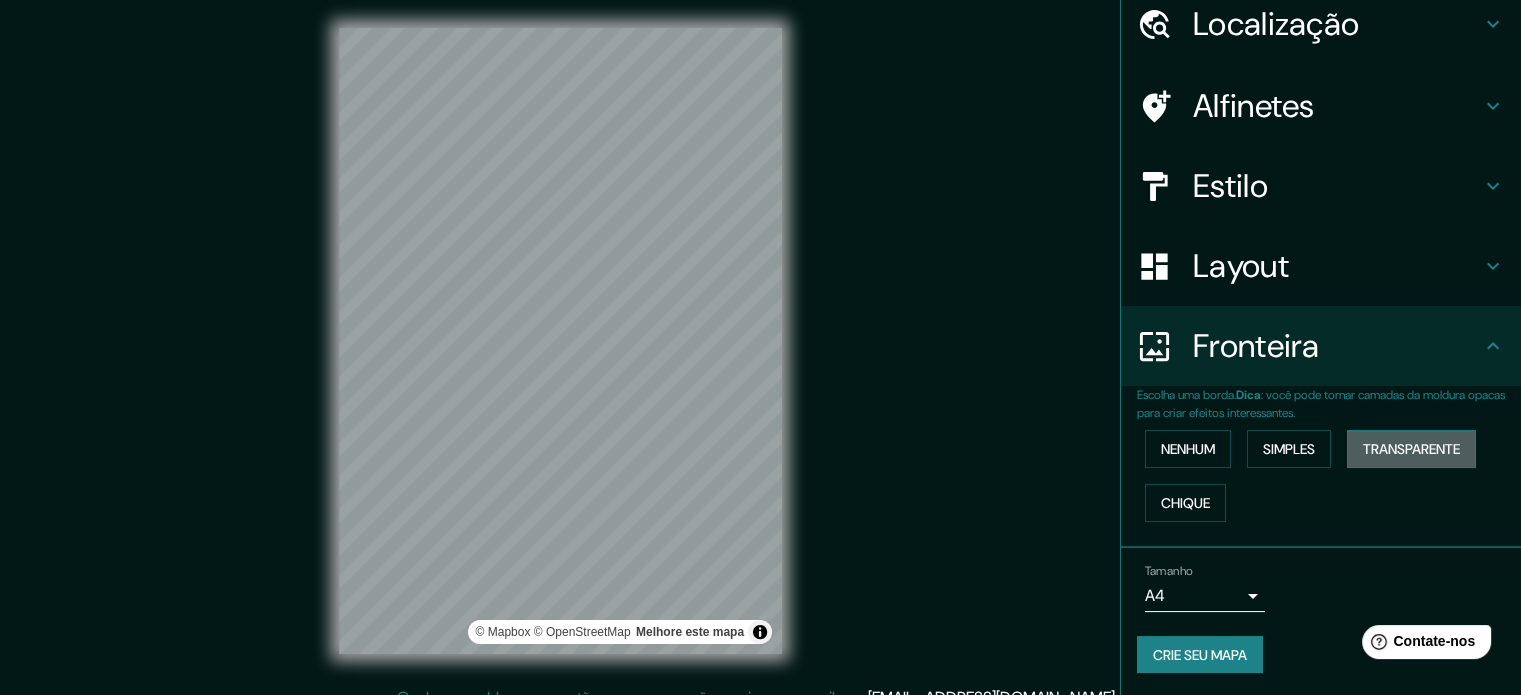 click on "Transparente" at bounding box center (1411, 449) 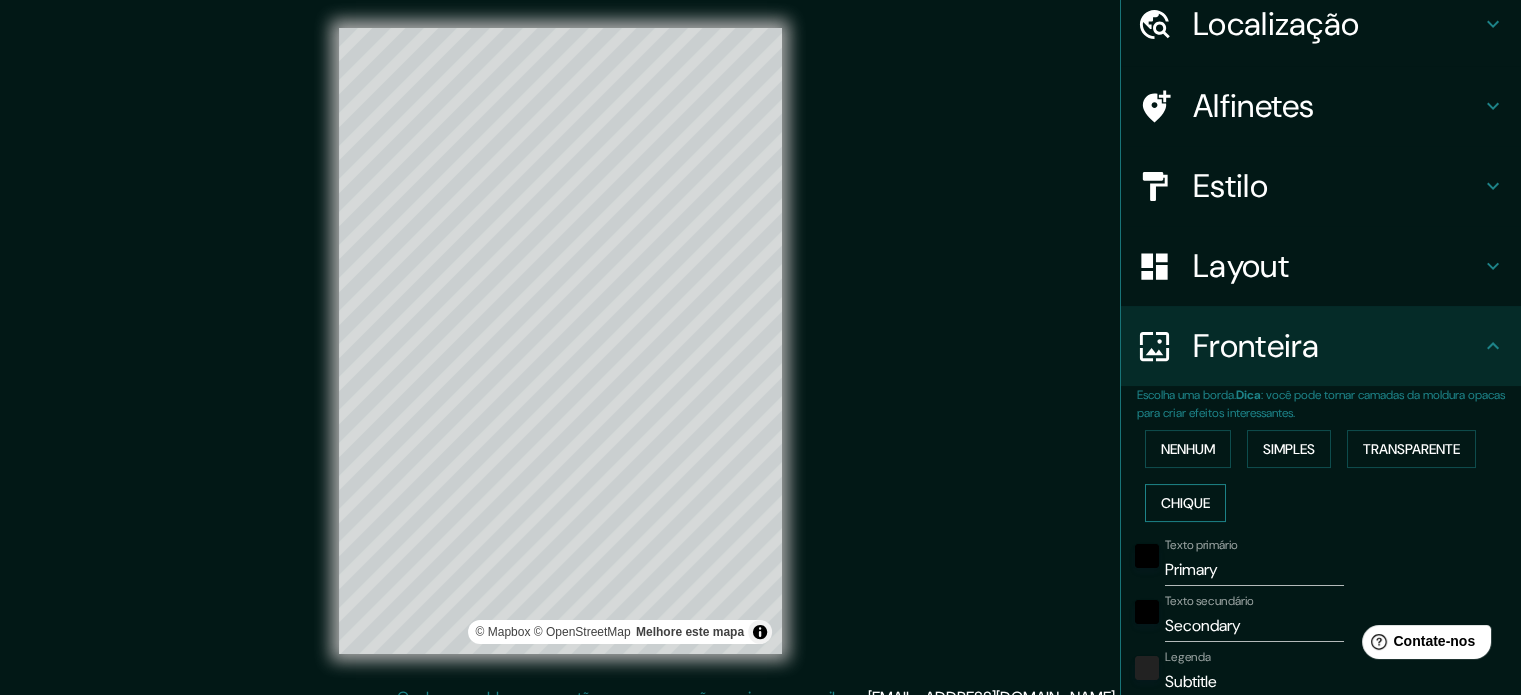 click on "Chique" at bounding box center [1185, 503] 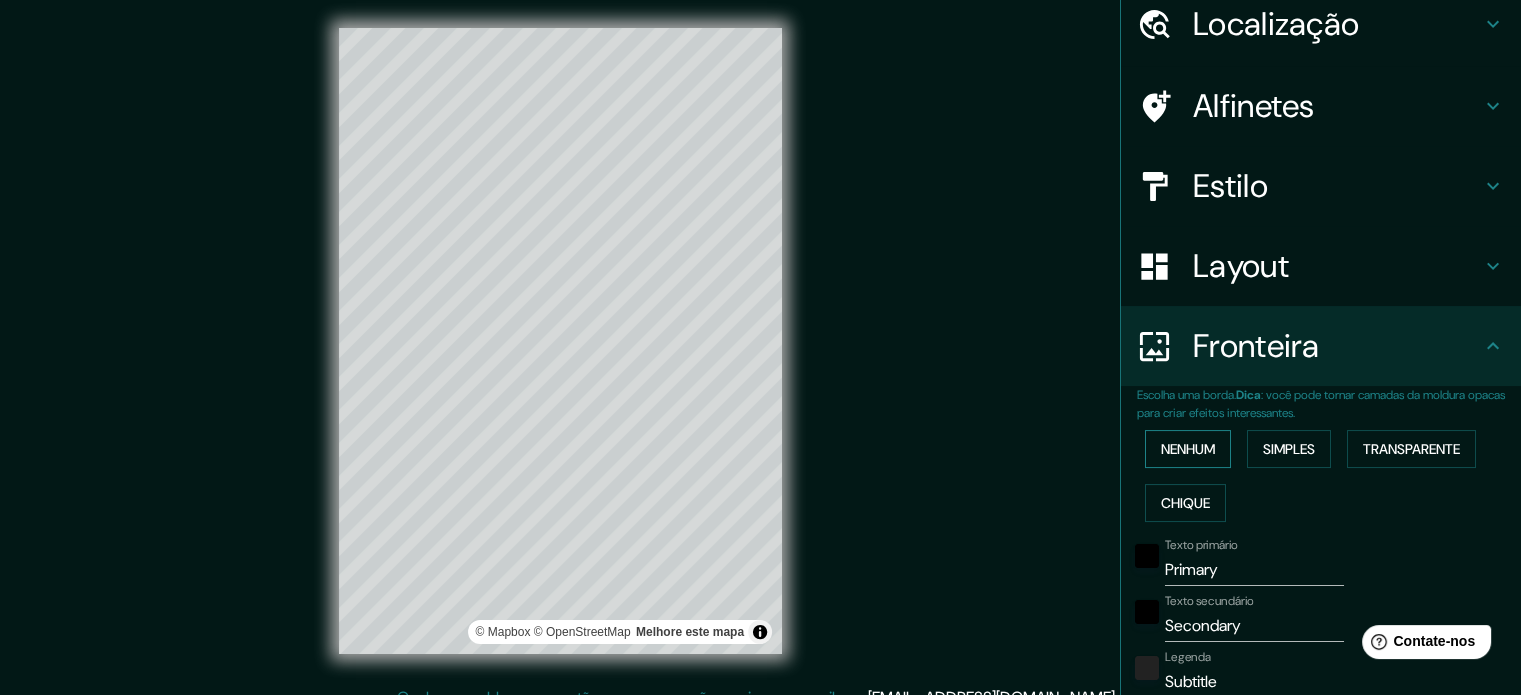 click on "Nenhum" at bounding box center (1188, 449) 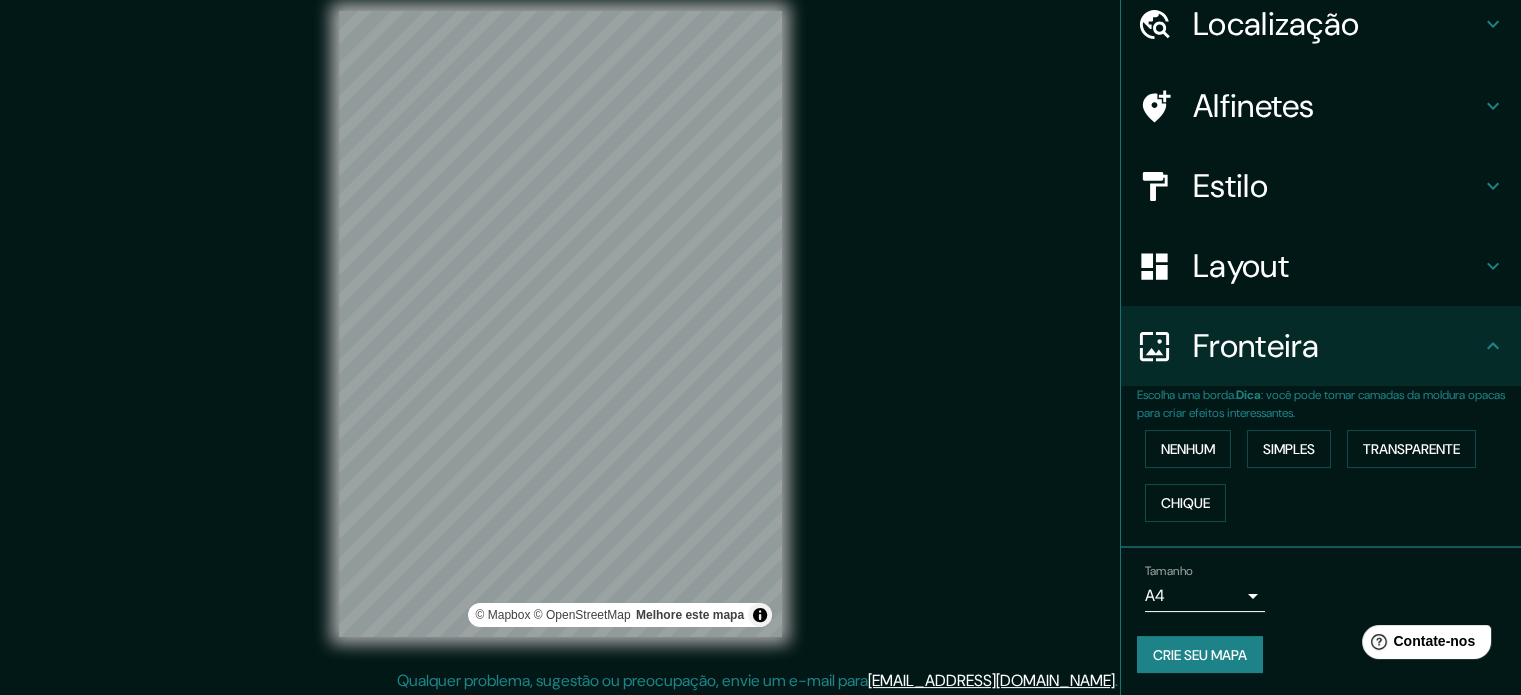 scroll, scrollTop: 26, scrollLeft: 0, axis: vertical 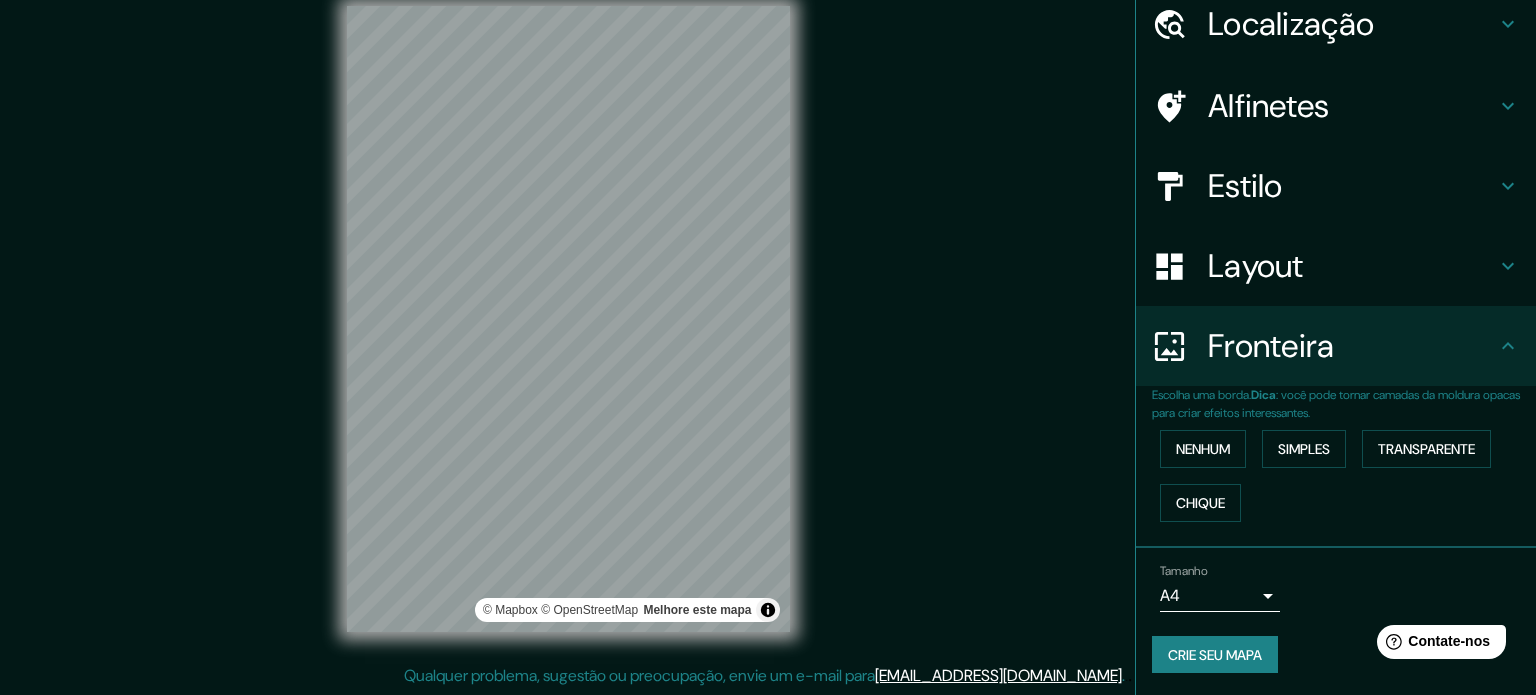 click on "Mappin Localização [GEOGRAPHIC_DATA][PERSON_NAME], [GEOGRAPHIC_DATA], [GEOGRAPHIC_DATA] - [GEOGRAPHIC_DATA], 84600-582, [GEOGRAPHIC_DATA] Alfinetes Estilo Layout Fronteira Escolha uma borda.  Dica  : você pode tornar camadas da moldura opacas para criar efeitos interessantes. Nenhum Simples Transparente Chique Tamanho A4 single Crie seu mapa © Mapbox    © OpenStreetMap    Melhore este mapa Qualquer problema, sugestão ou preocupação, envie um e-mail para  [EMAIL_ADDRESS][DOMAIN_NAME]  .   . . Texto original Avalie a tradução O feedback vai ser usado para ajudar a melhorar o Google Tradutor" at bounding box center (768, 321) 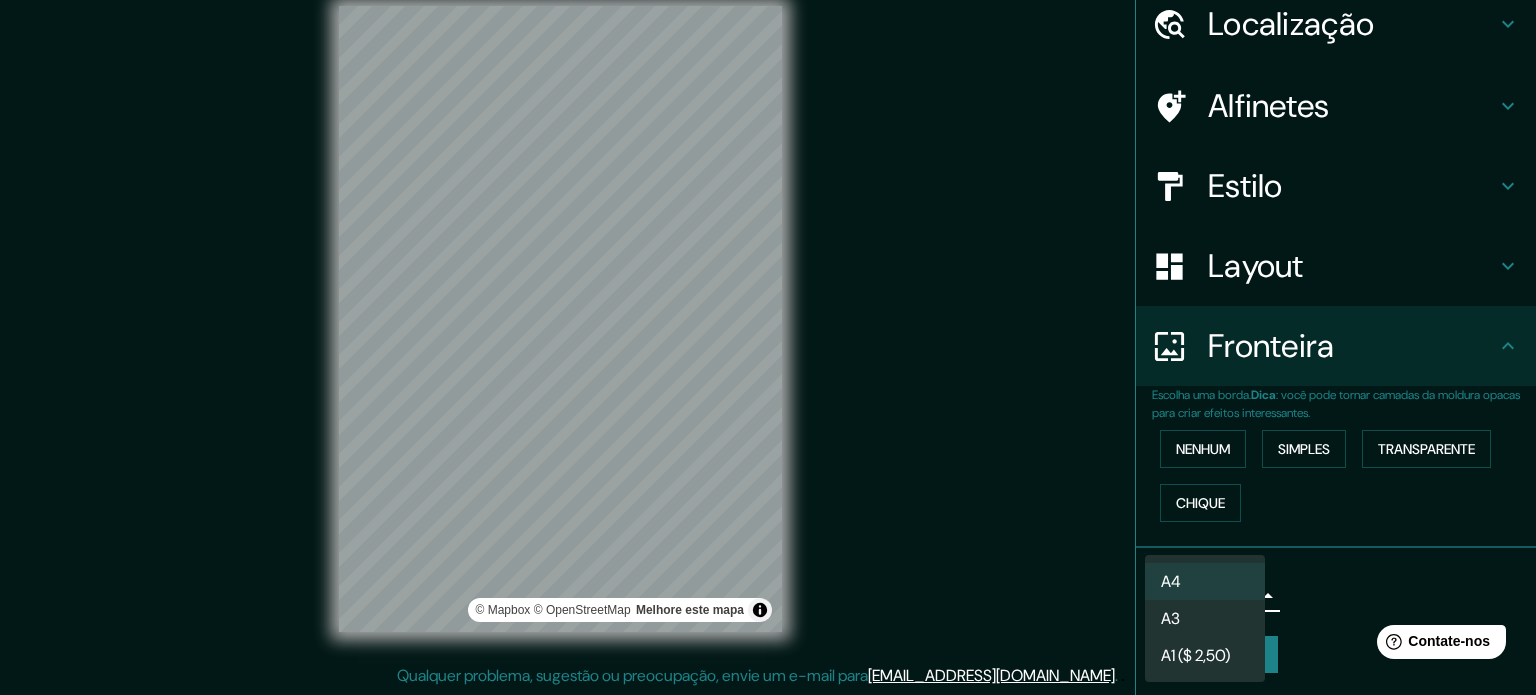 click on "A3" at bounding box center [1205, 618] 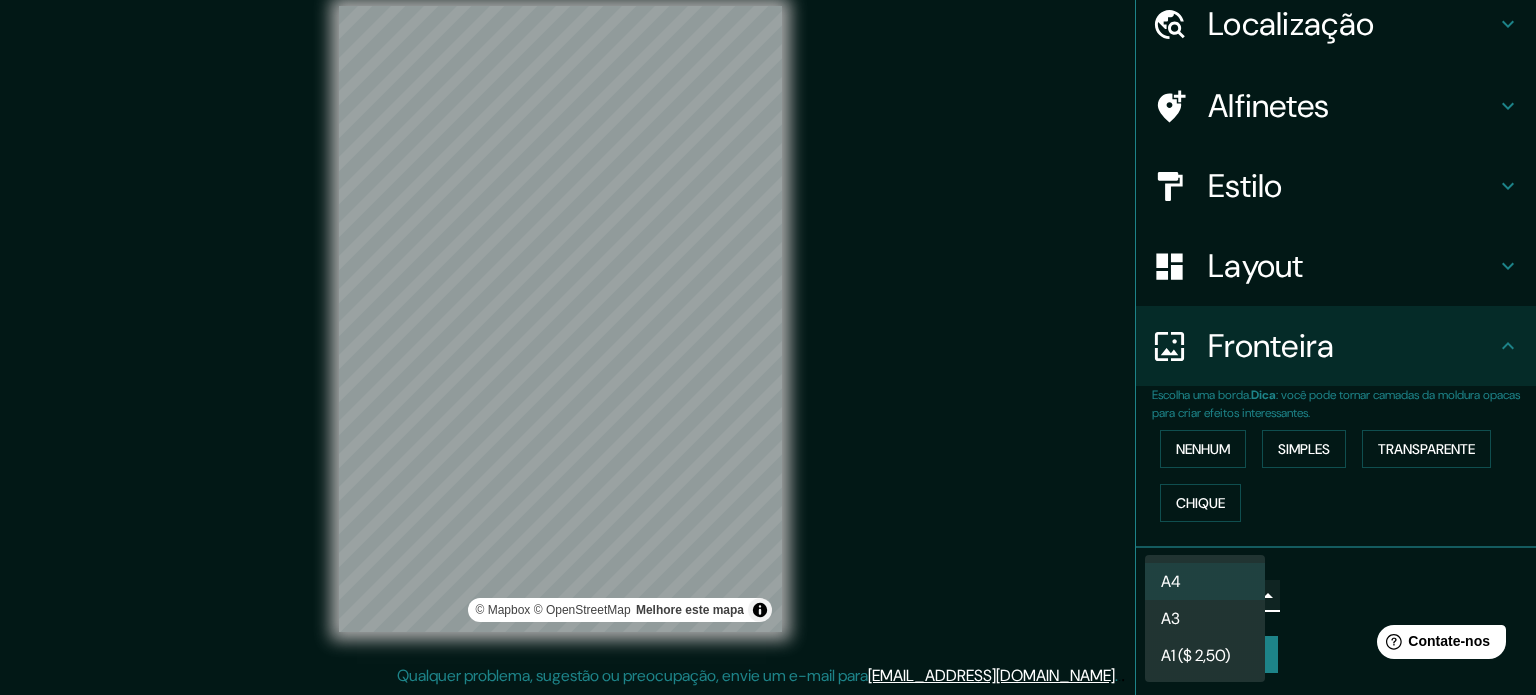 type on "a4" 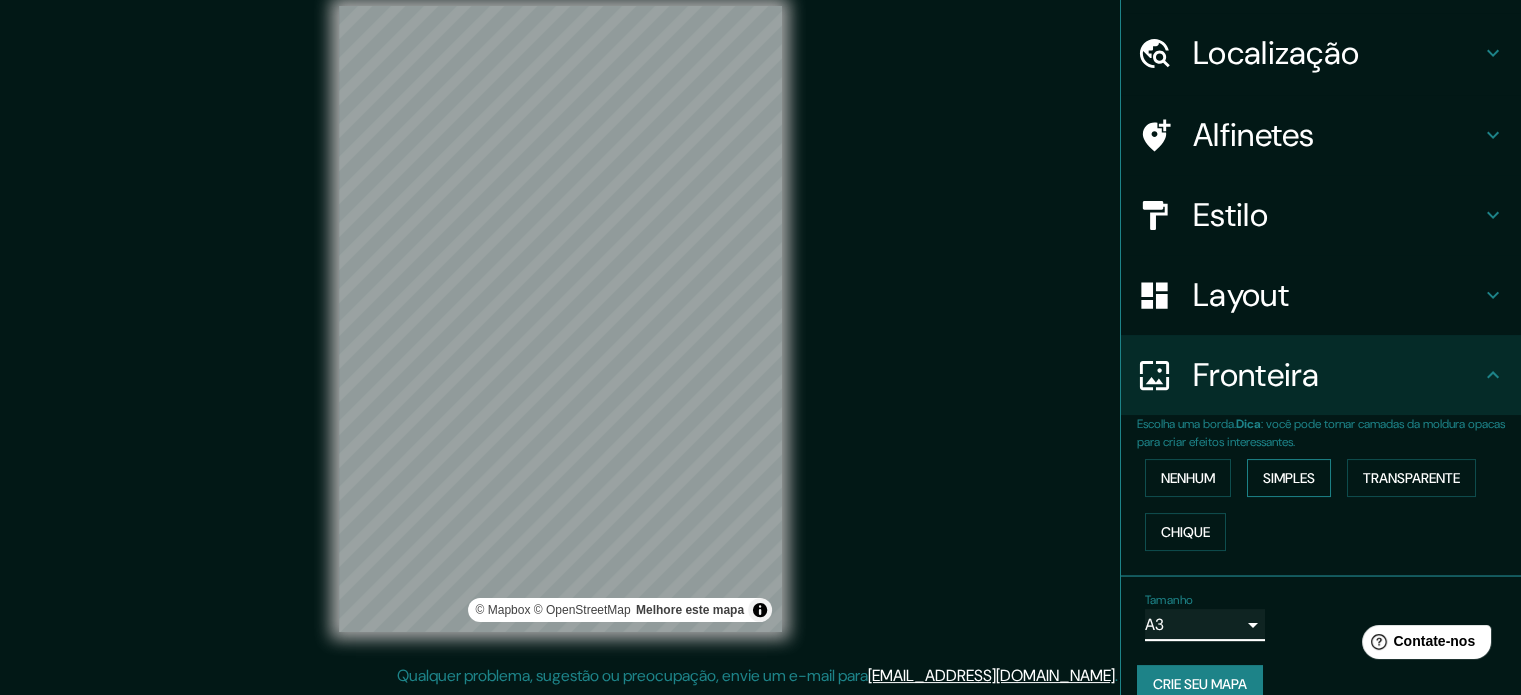 scroll, scrollTop: 0, scrollLeft: 0, axis: both 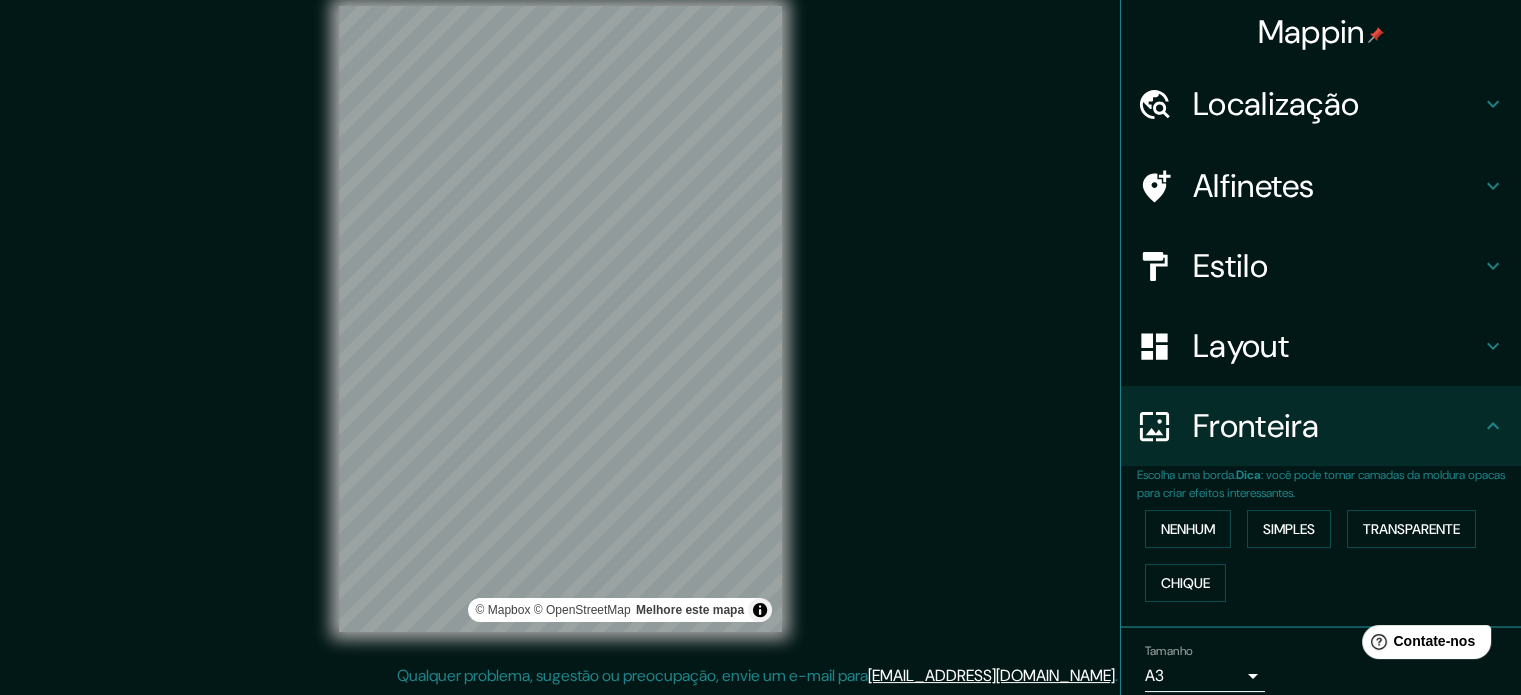 click on "Layout" at bounding box center [1241, 346] 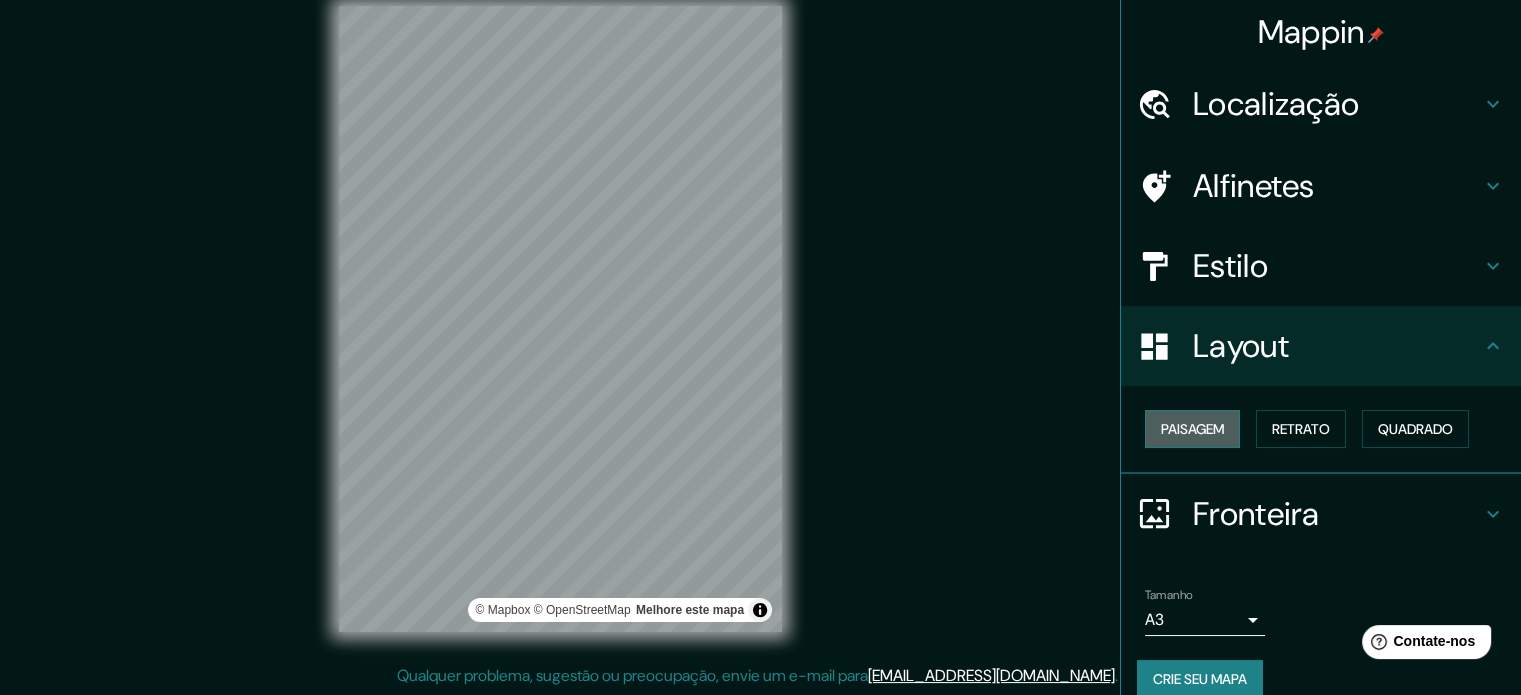 click on "Paisagem" at bounding box center (1192, 429) 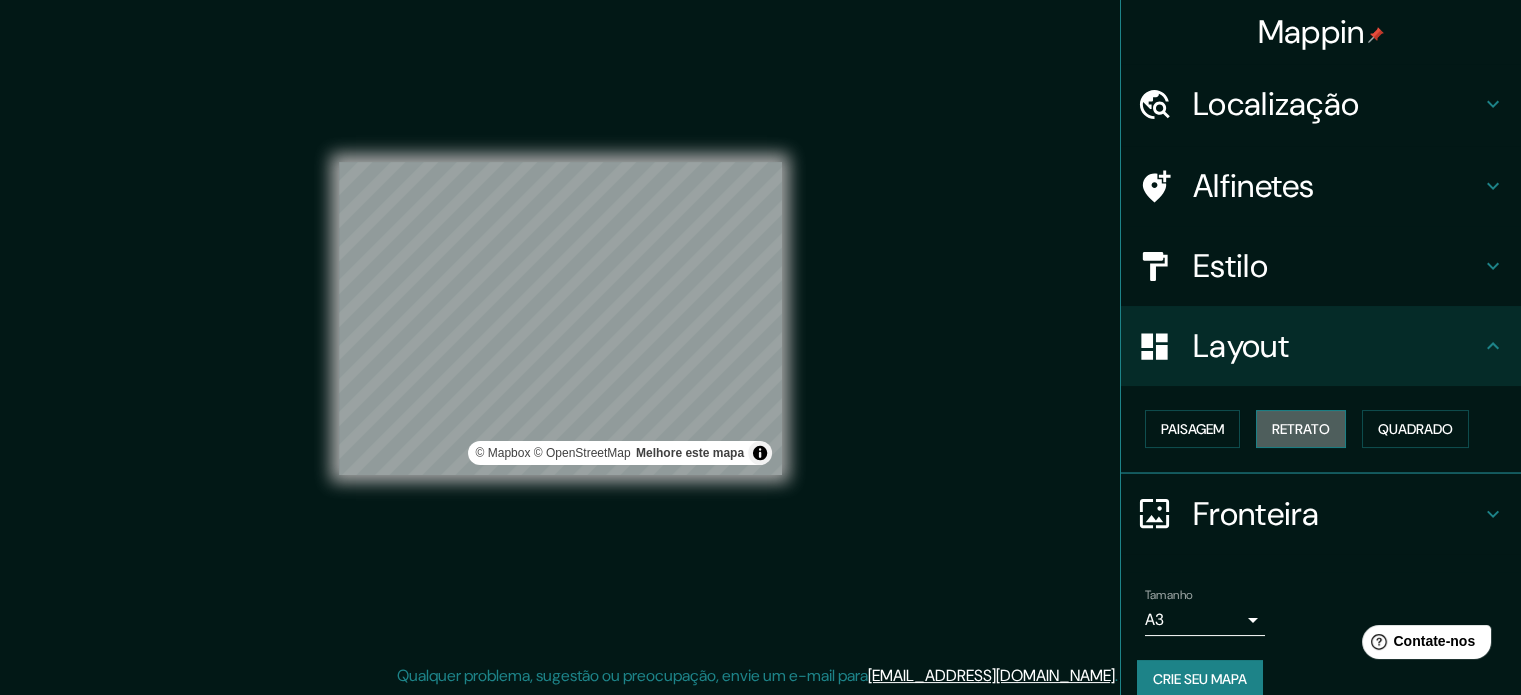 click on "Retrato" at bounding box center (1301, 429) 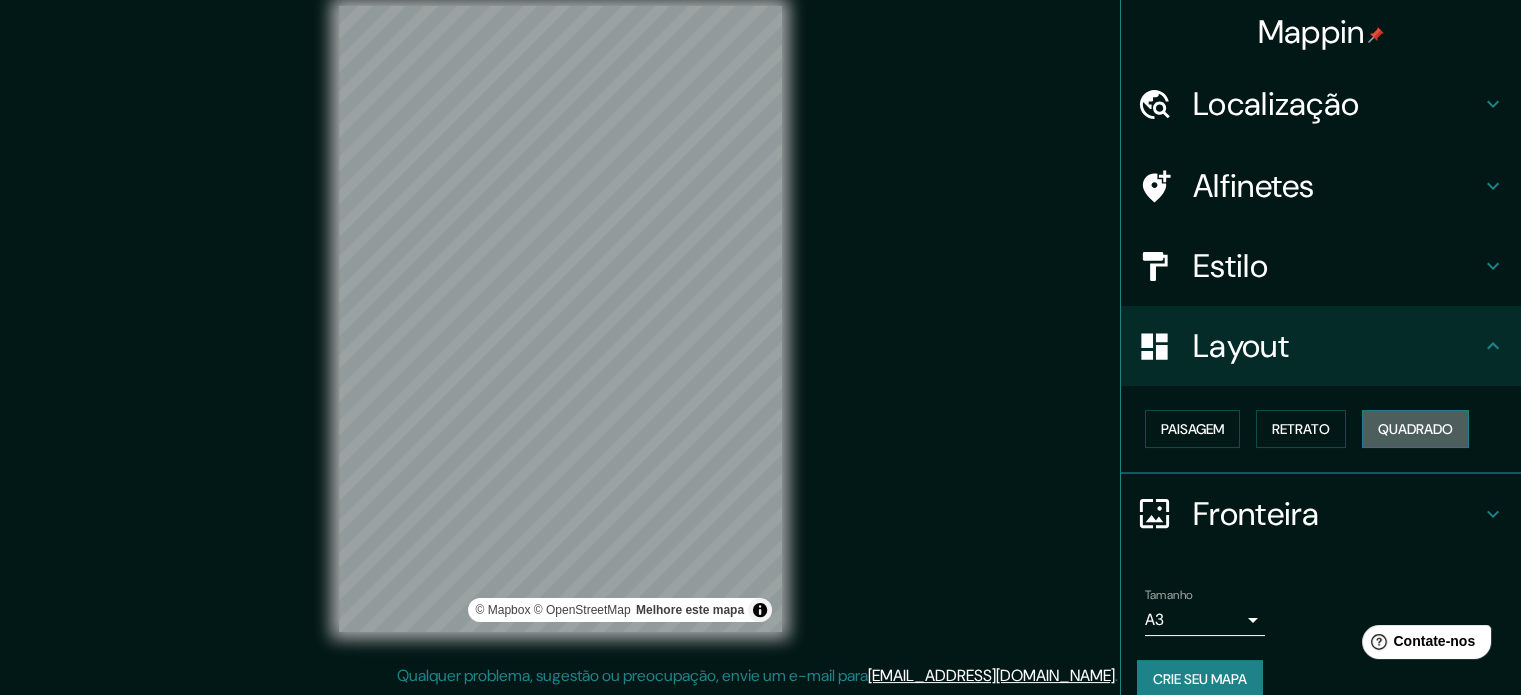 click on "Quadrado" at bounding box center [1415, 429] 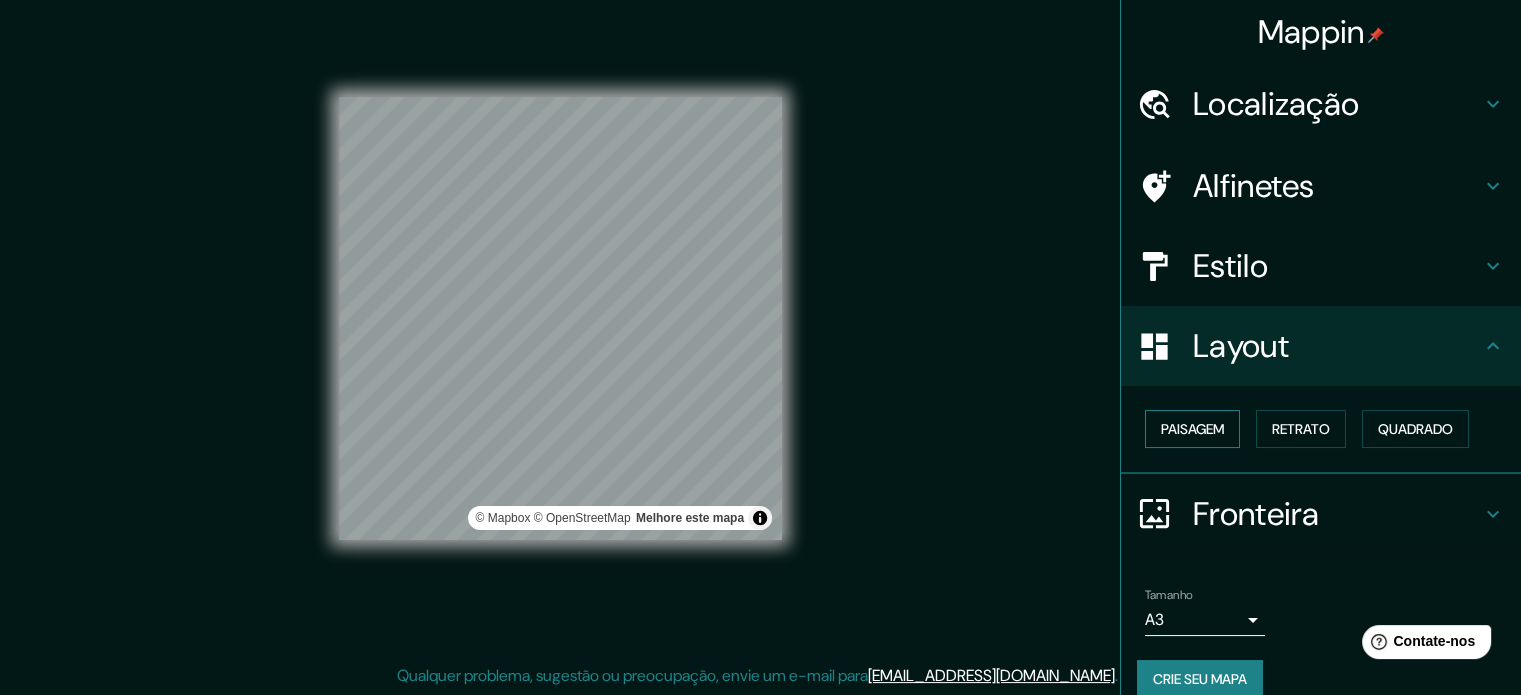click on "Paisagem" at bounding box center (1192, 429) 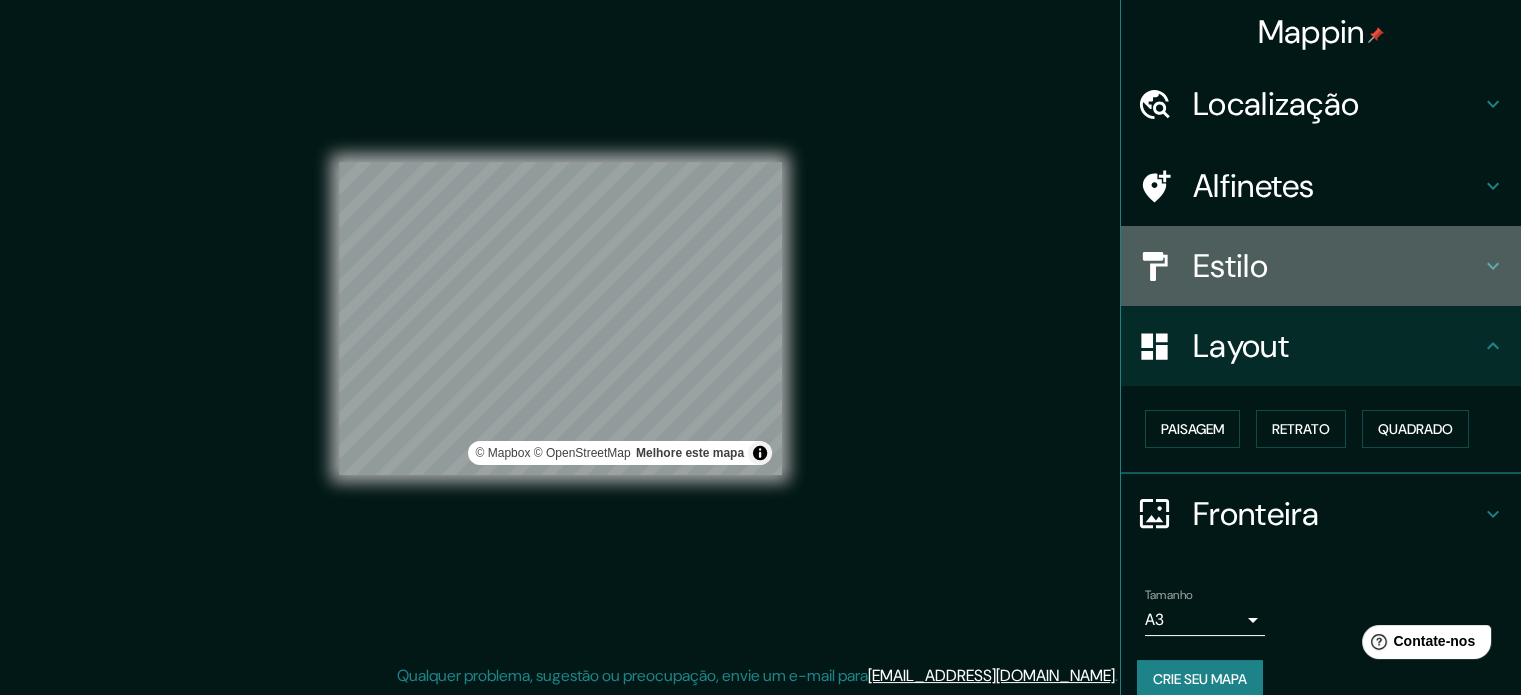 click on "Estilo" at bounding box center [1230, 266] 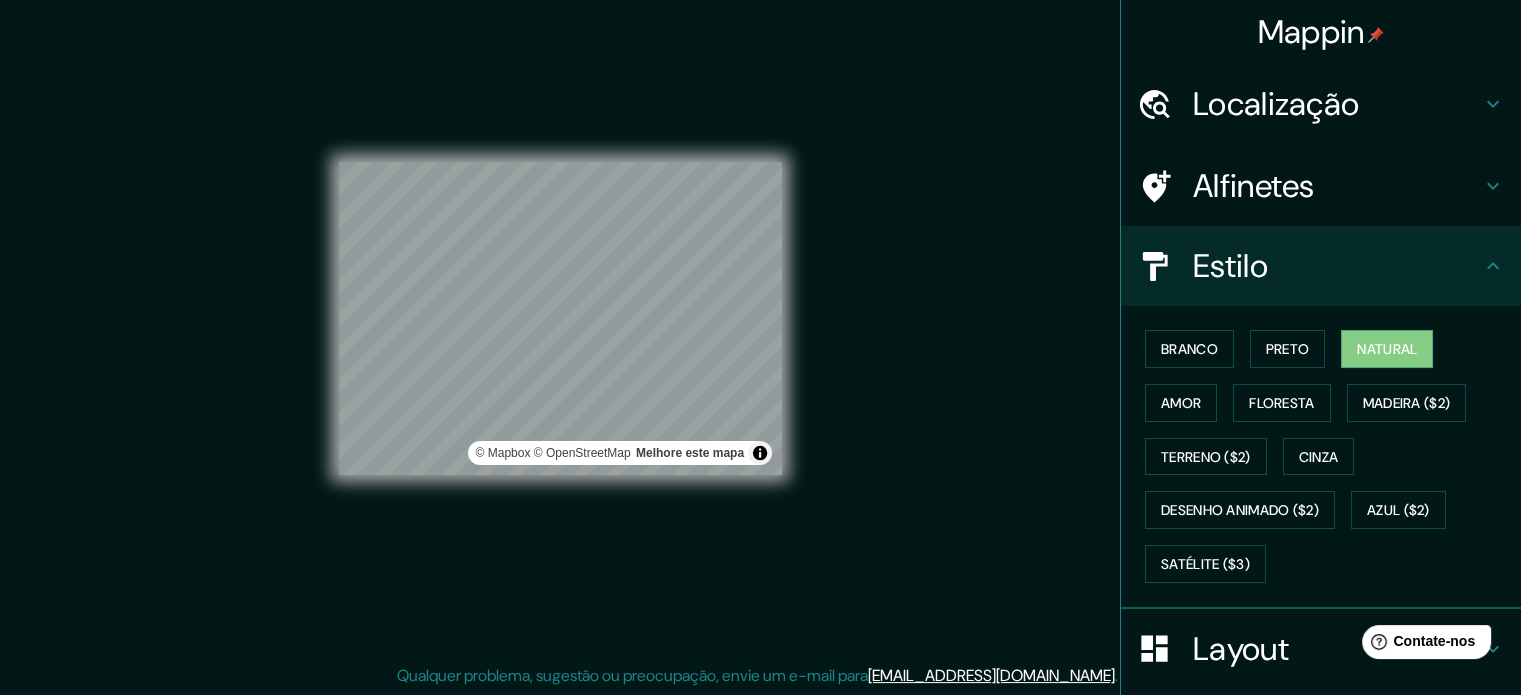 click on "Alfinetes" at bounding box center [1254, 186] 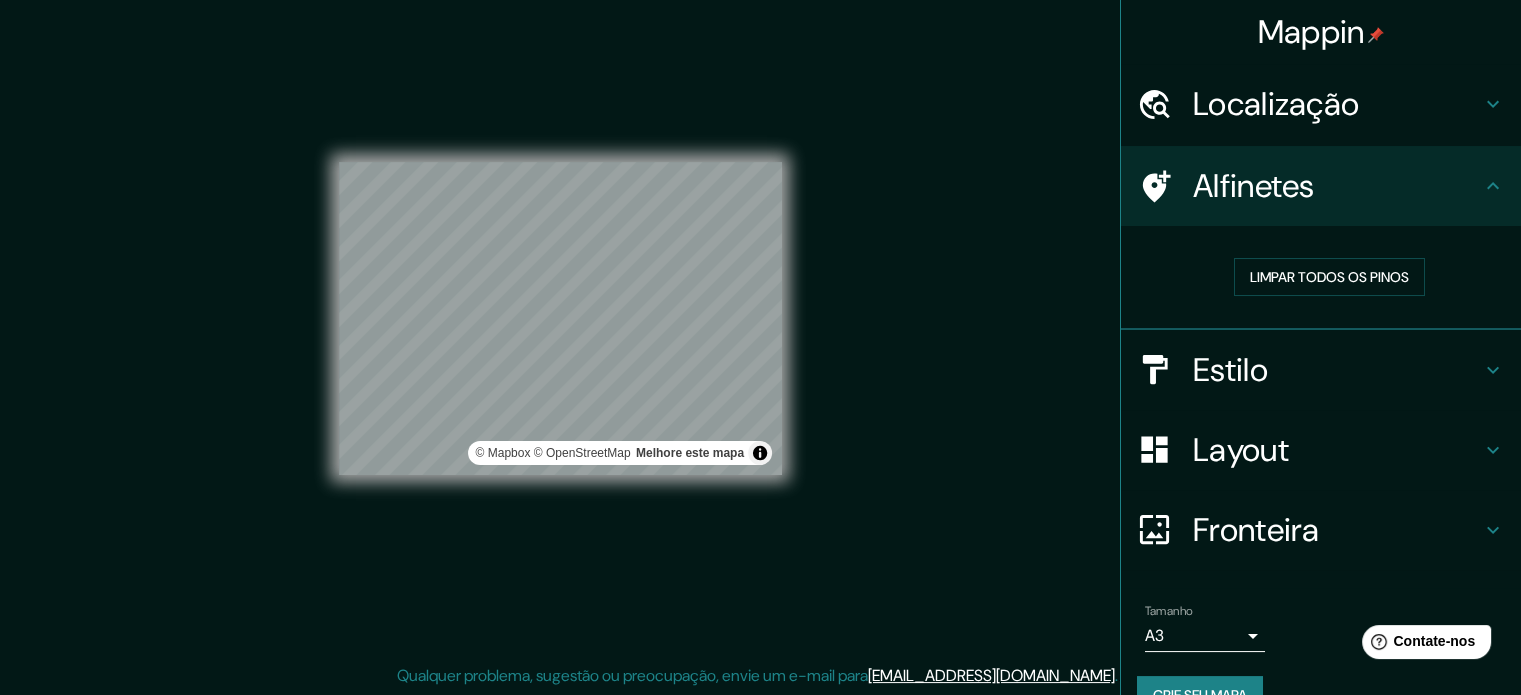 click on "Localização" at bounding box center (1276, 104) 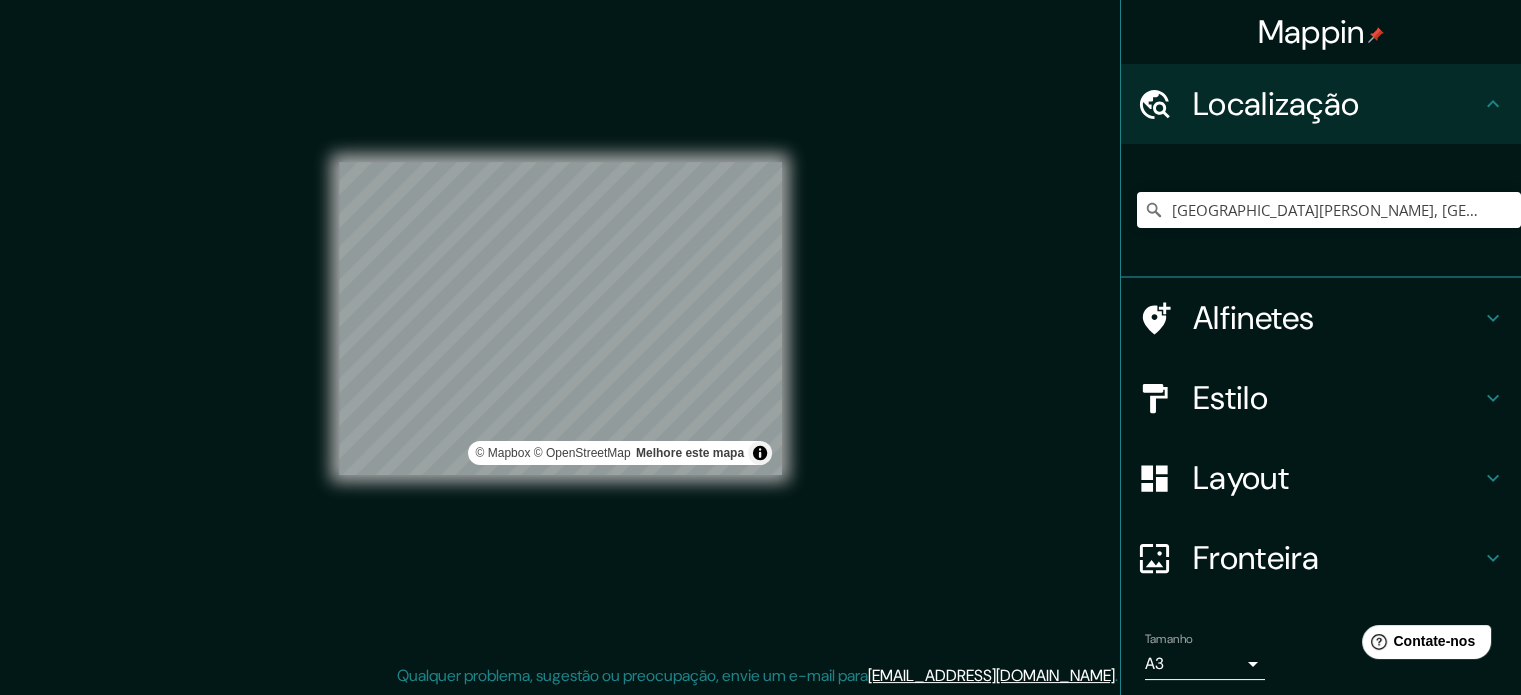 scroll, scrollTop: 69, scrollLeft: 0, axis: vertical 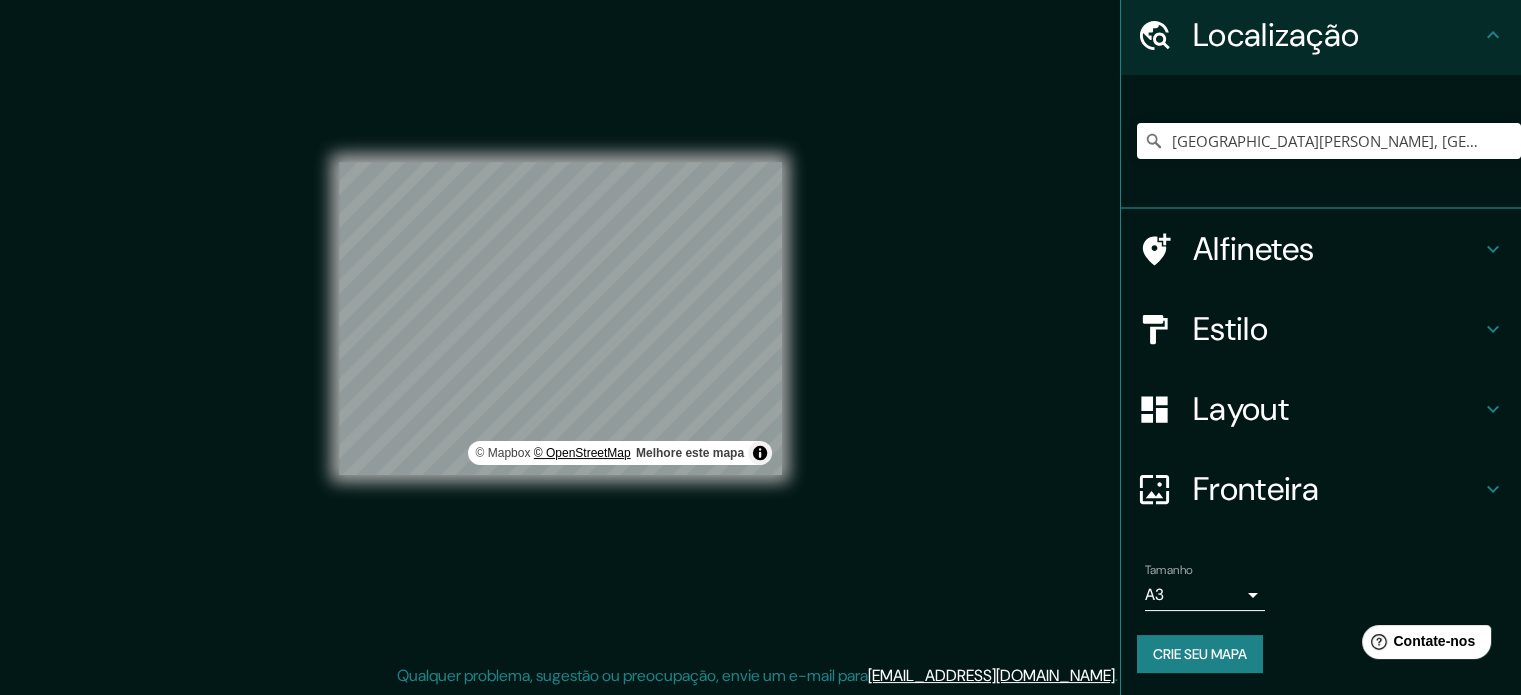 click on "© OpenStreetMap" at bounding box center (582, 453) 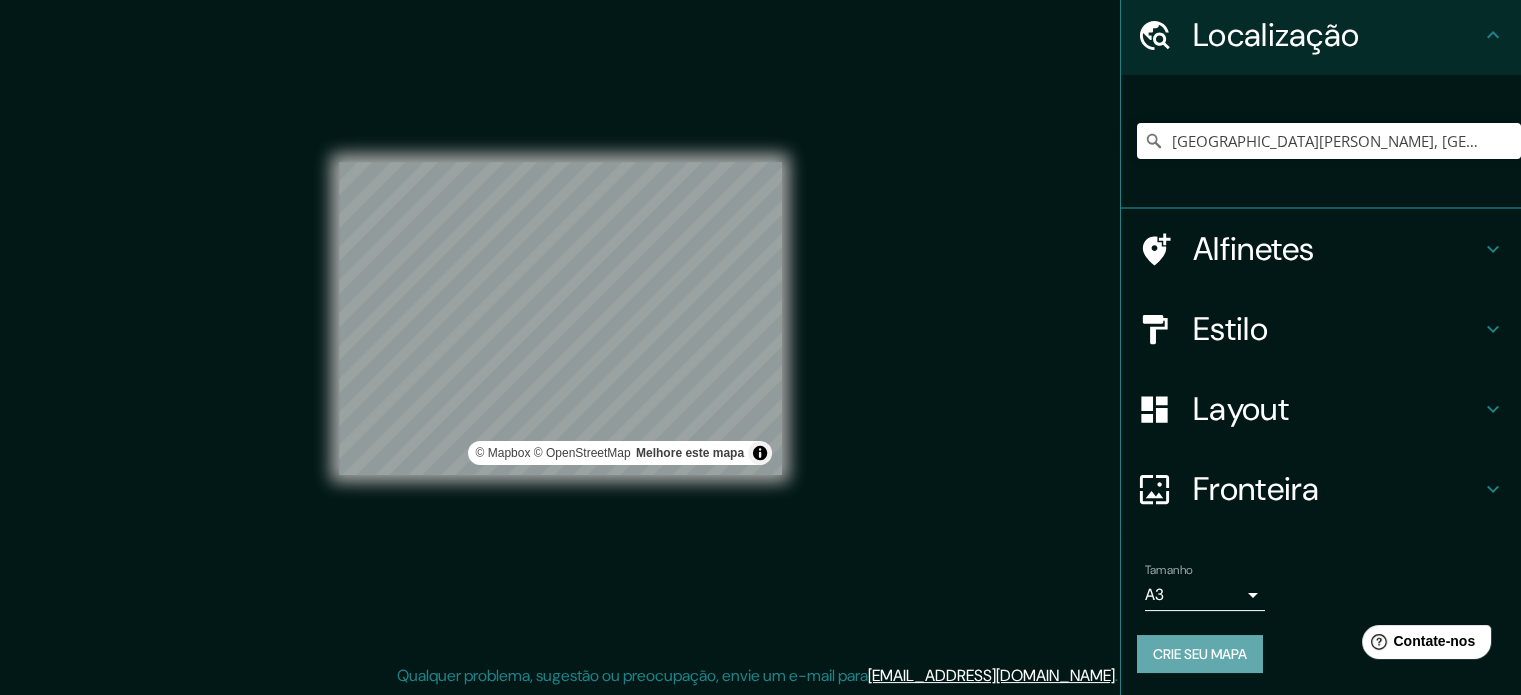click on "Crie seu mapa" at bounding box center [1200, 654] 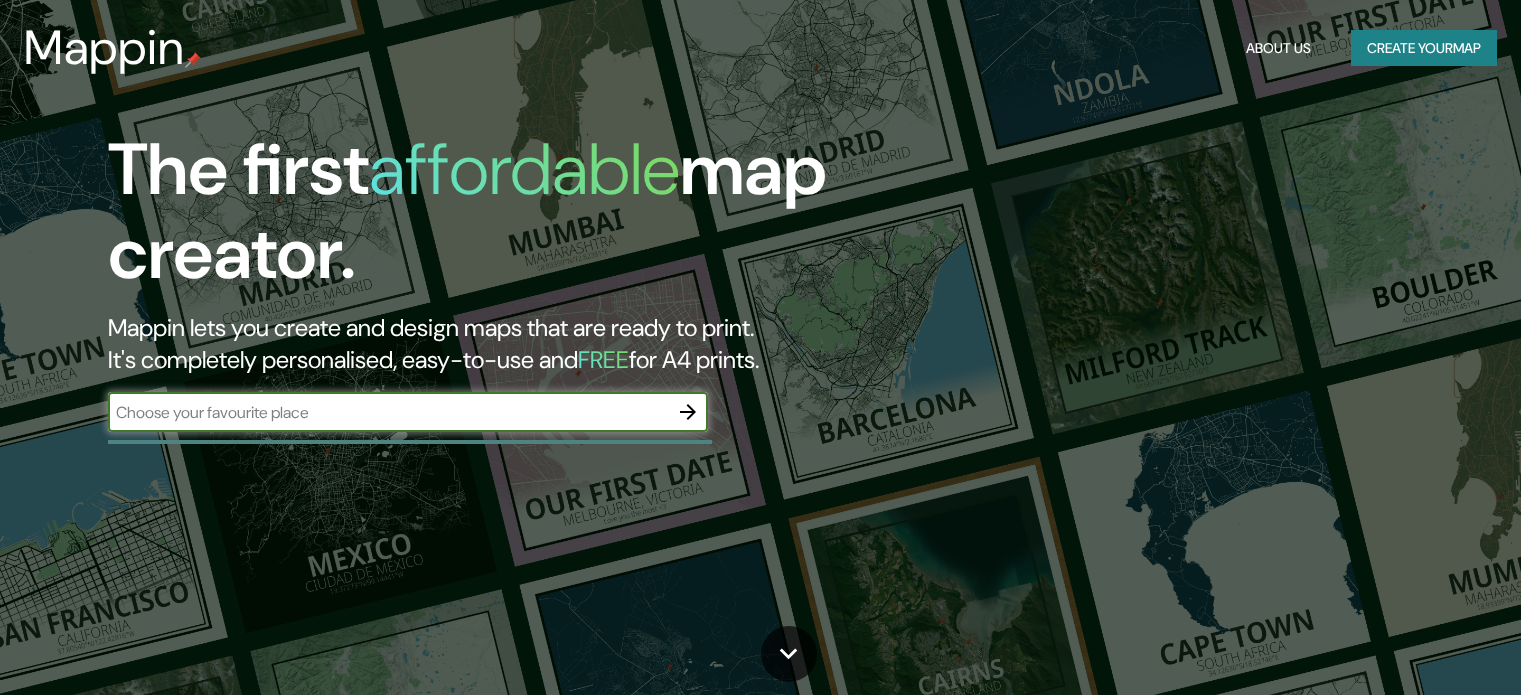 scroll, scrollTop: 0, scrollLeft: 0, axis: both 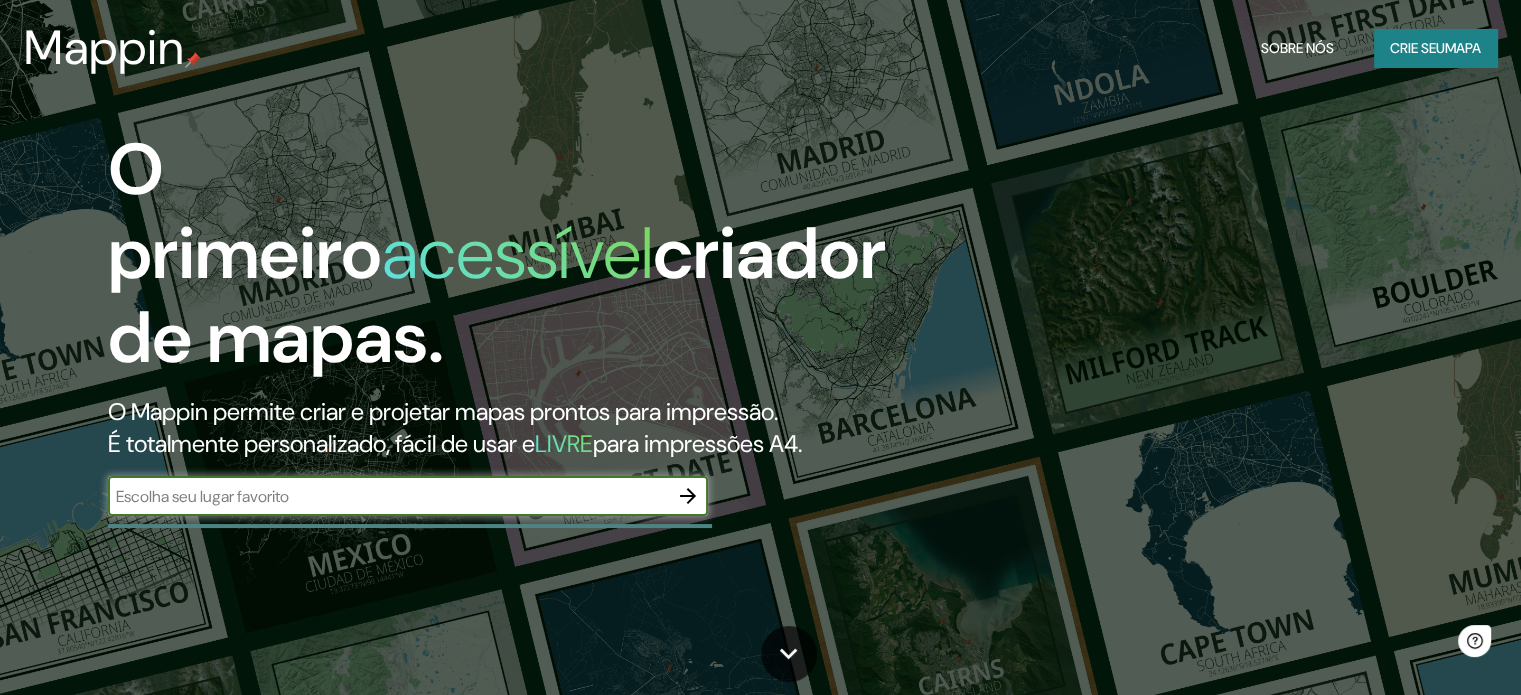 click at bounding box center (388, 496) 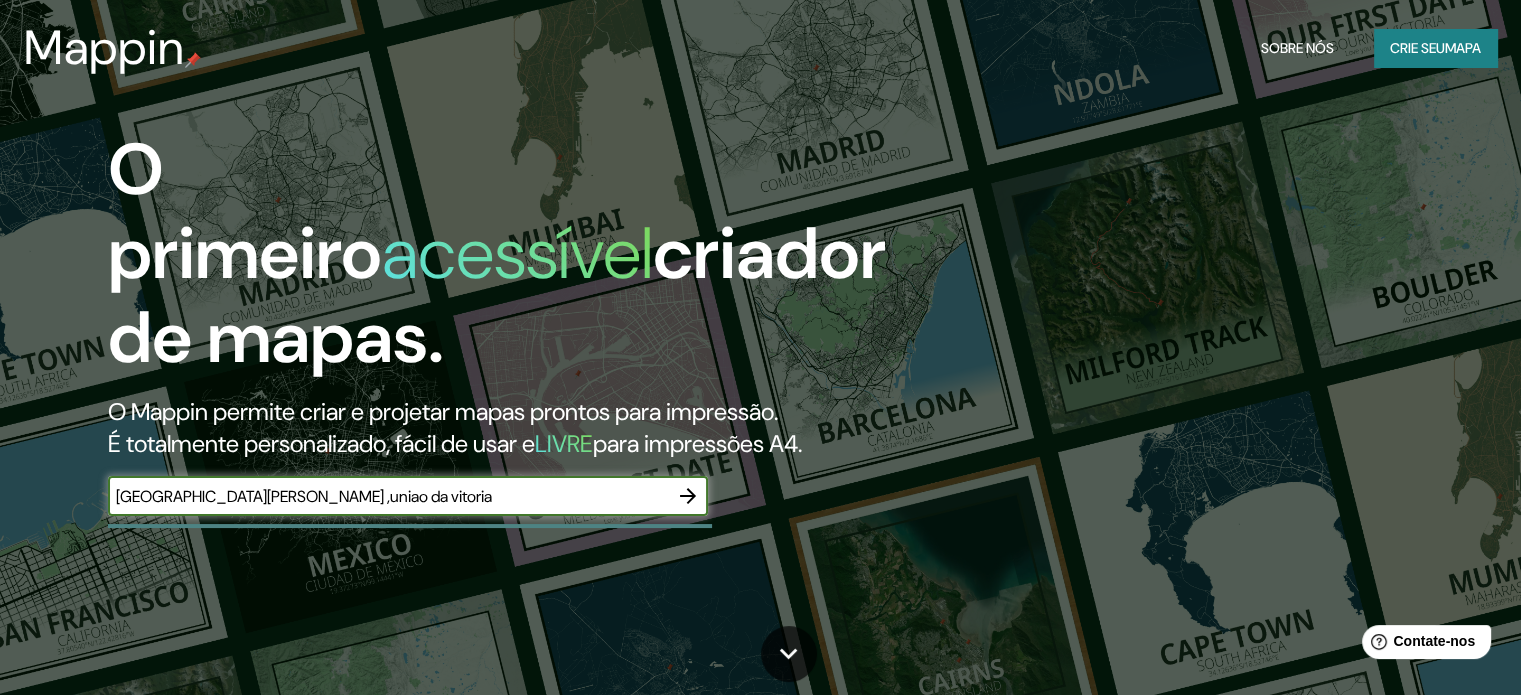 type on "rua domingos raseira ,uniao da vitoria" 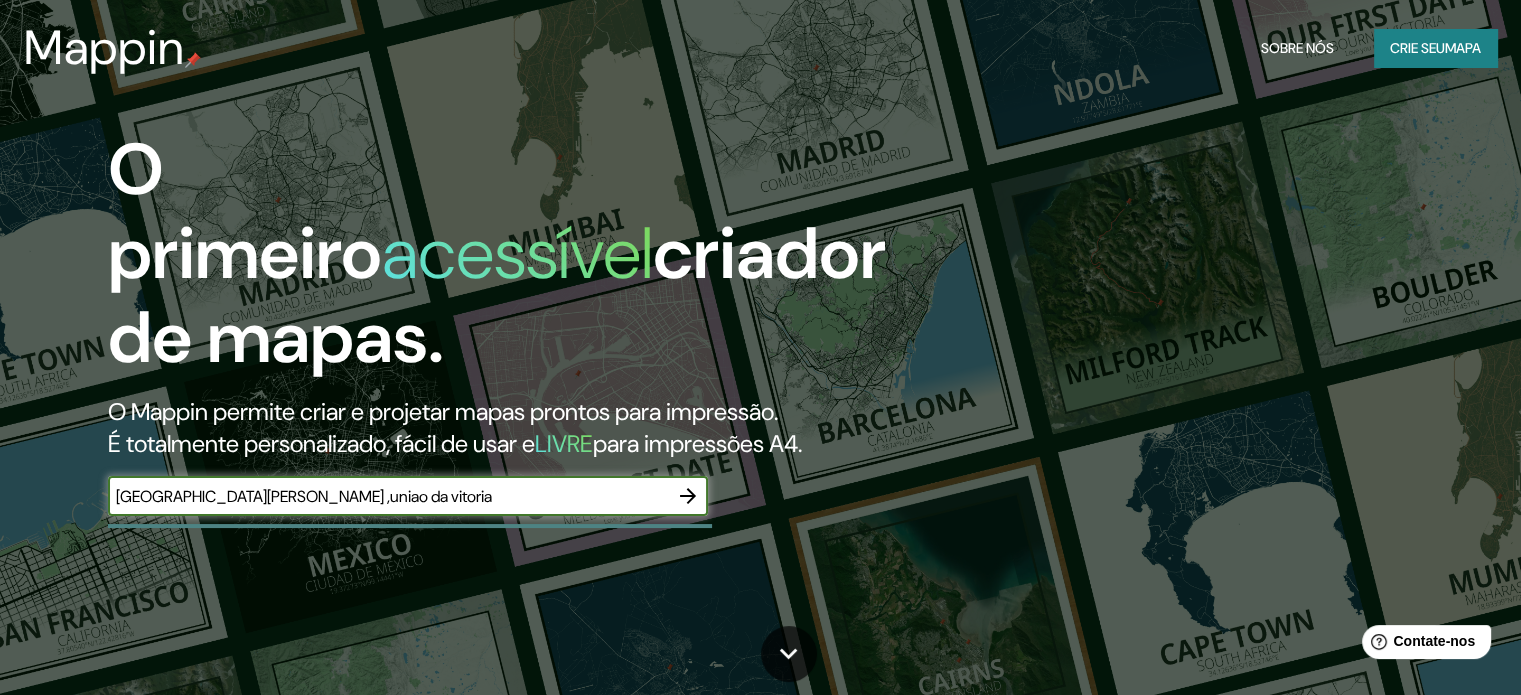 click at bounding box center (688, 496) 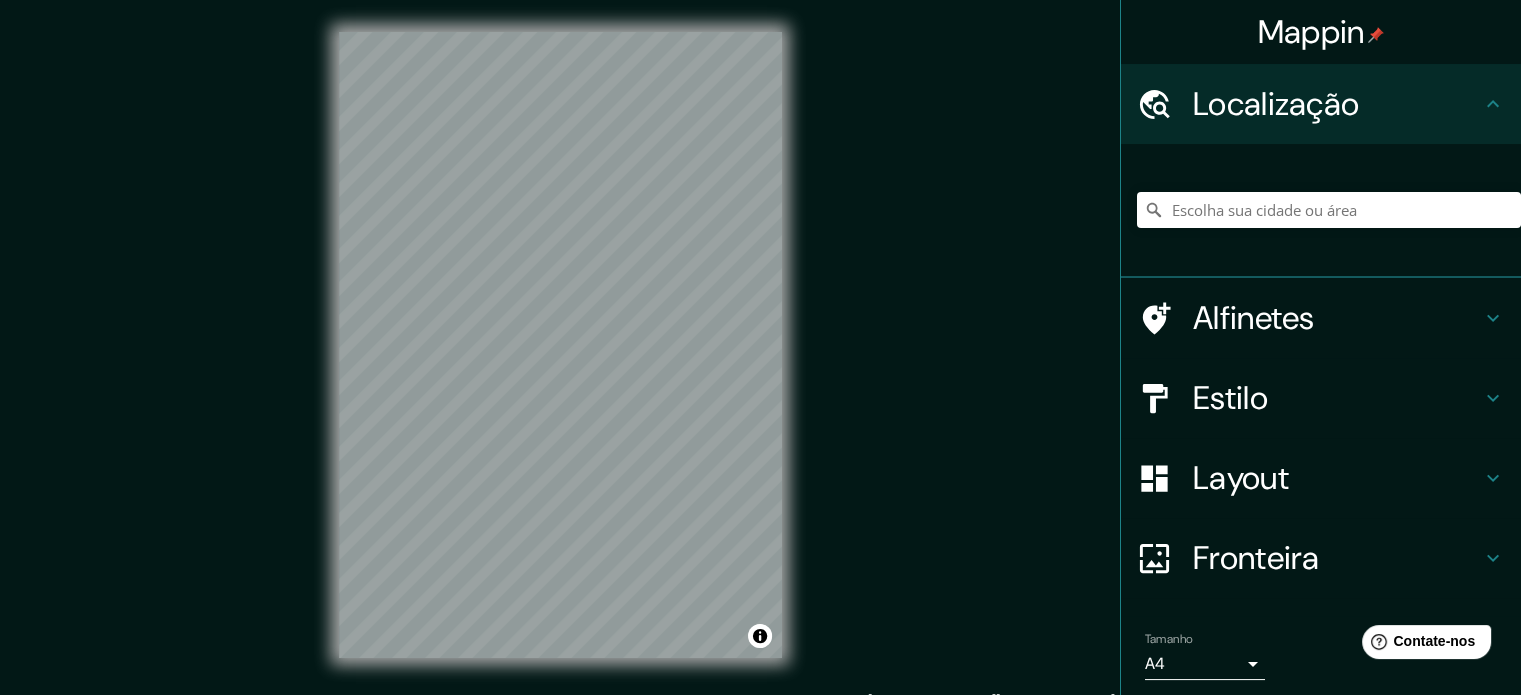 click on "© Mapbox   © OpenStreetMap   Improve this map" at bounding box center [560, 345] 